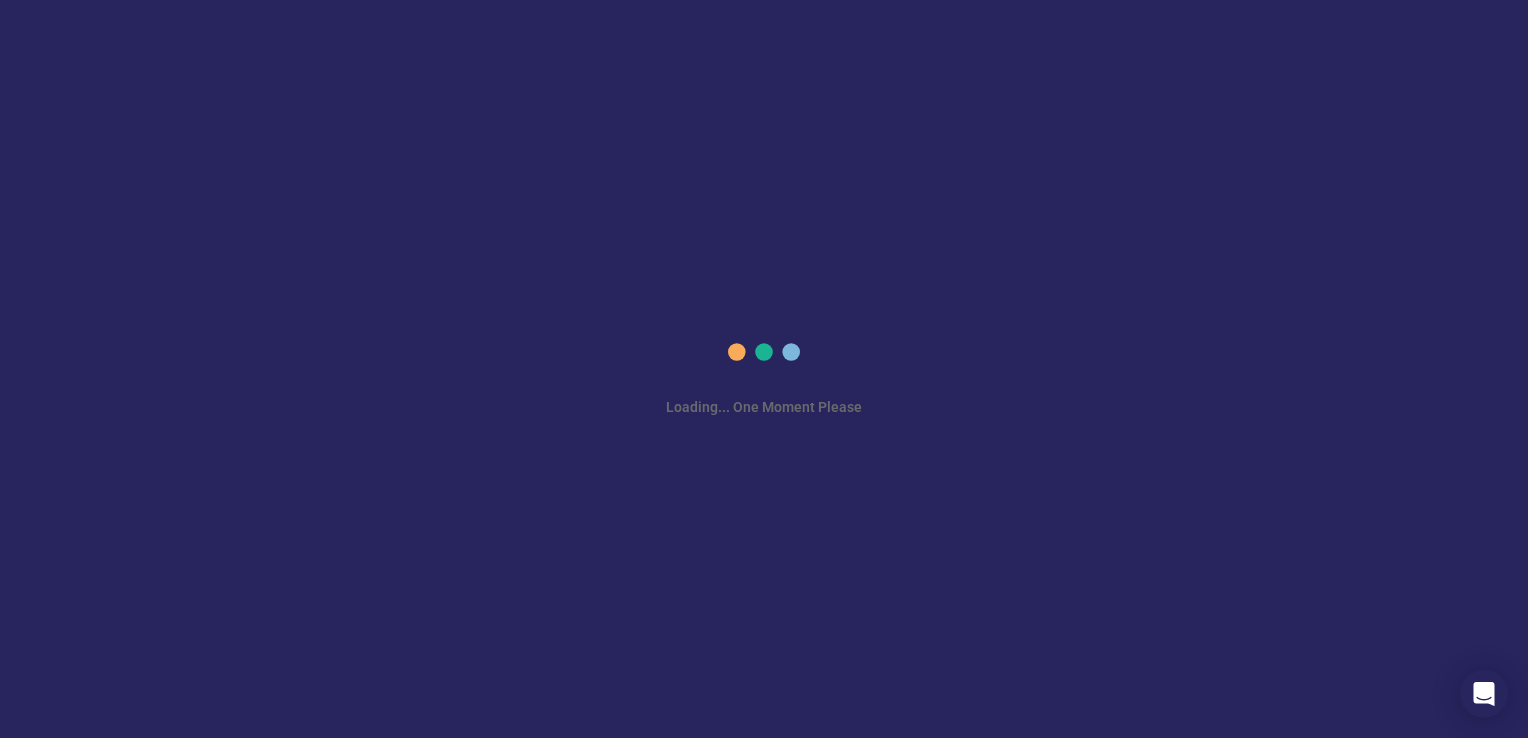 scroll, scrollTop: 0, scrollLeft: 0, axis: both 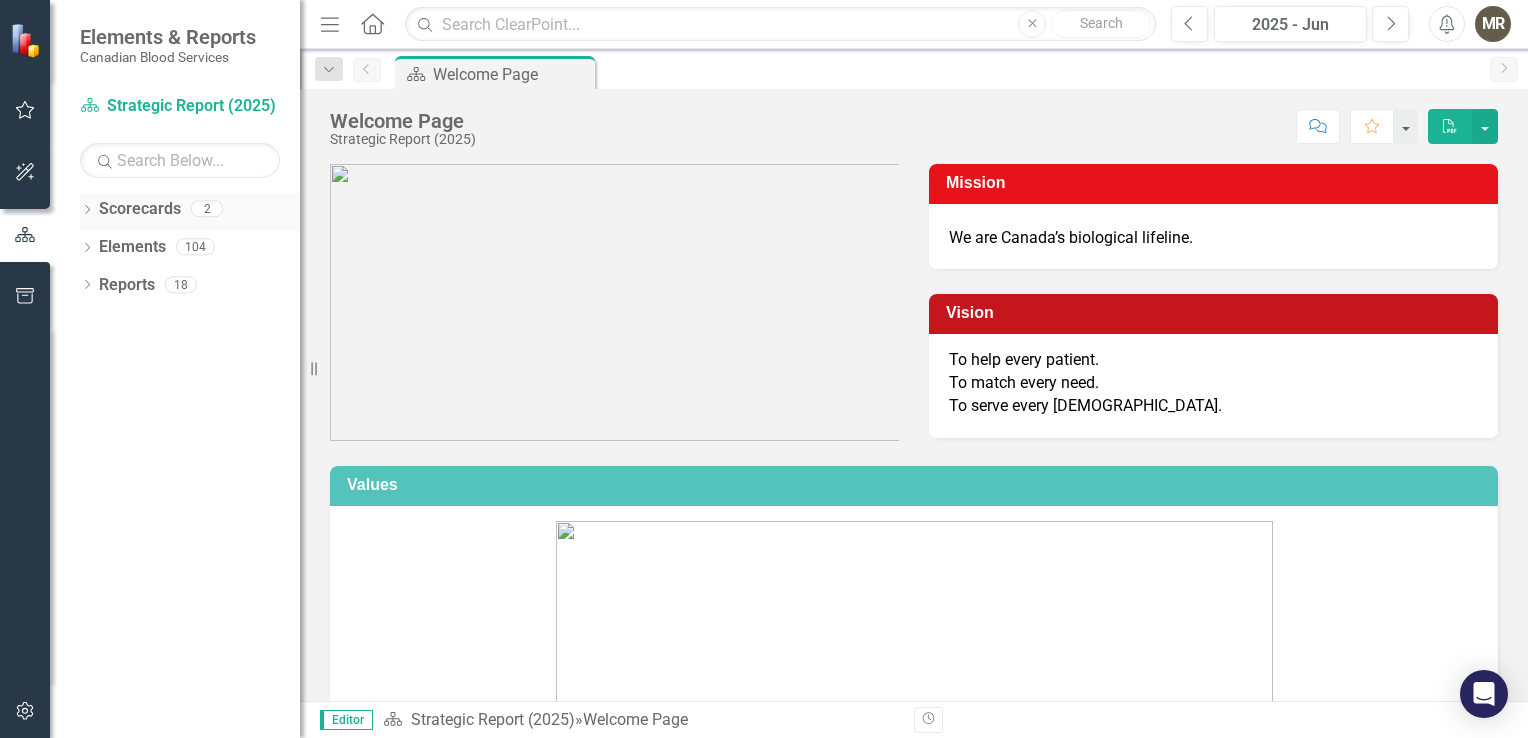 click on "Dropdown" 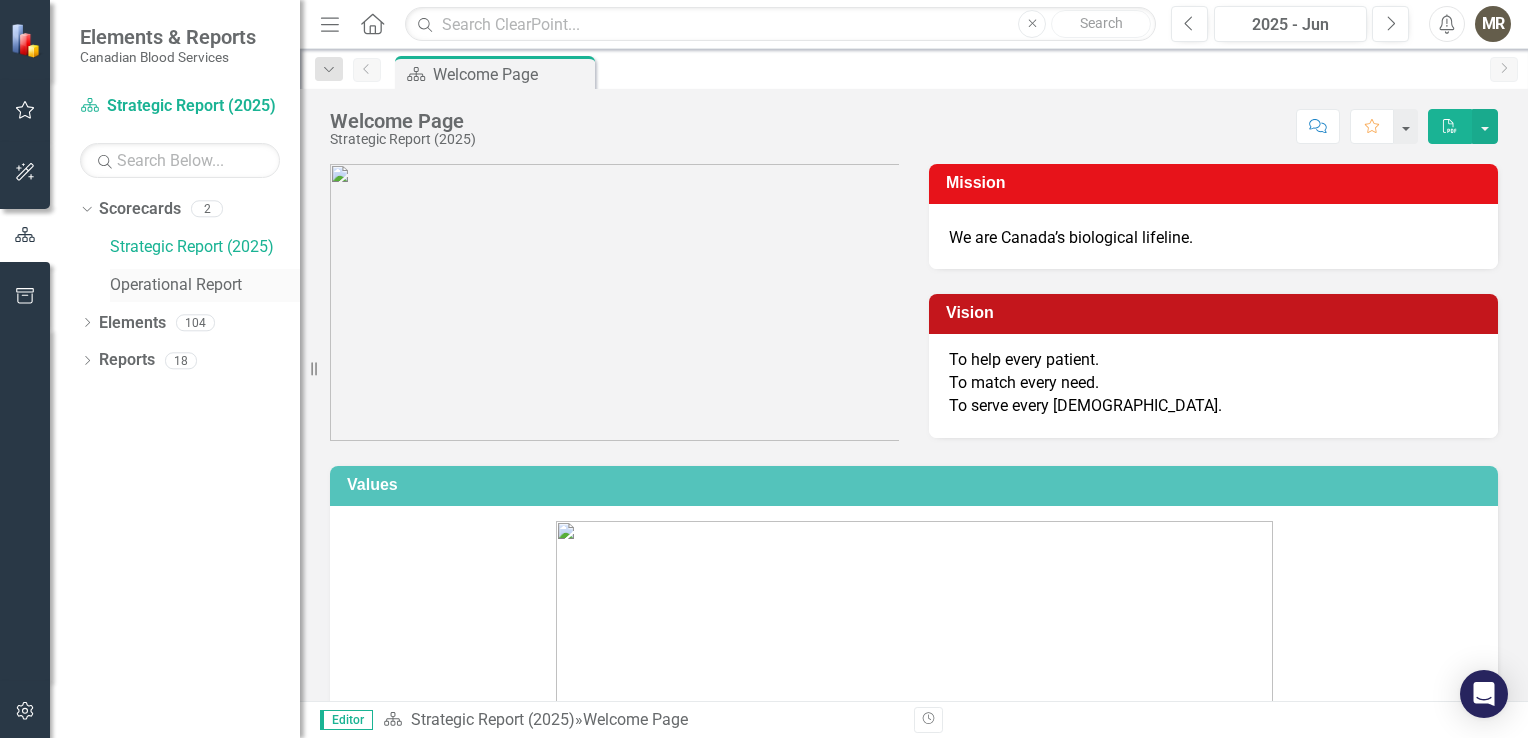 click on "Operational Report" at bounding box center (205, 285) 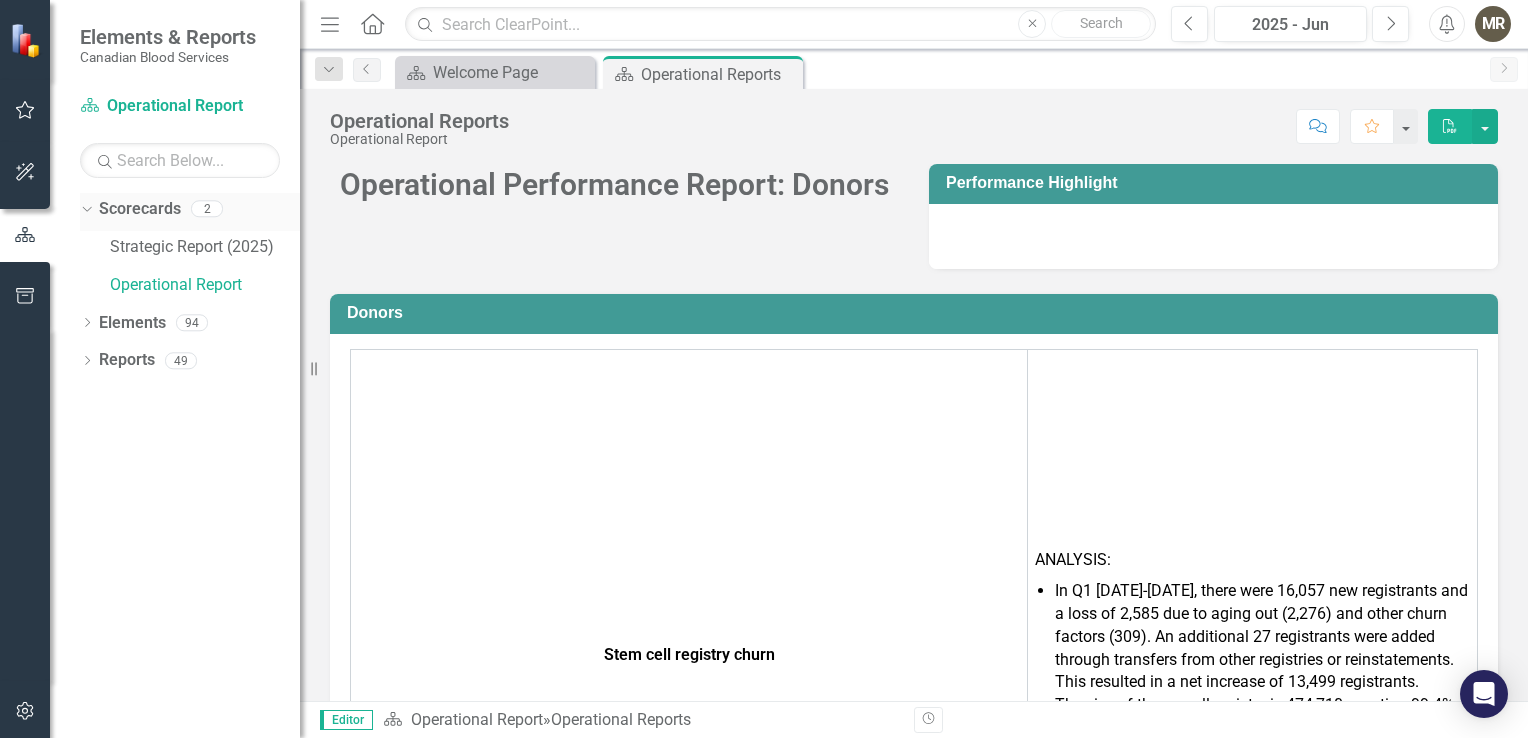 click on "Dropdown" 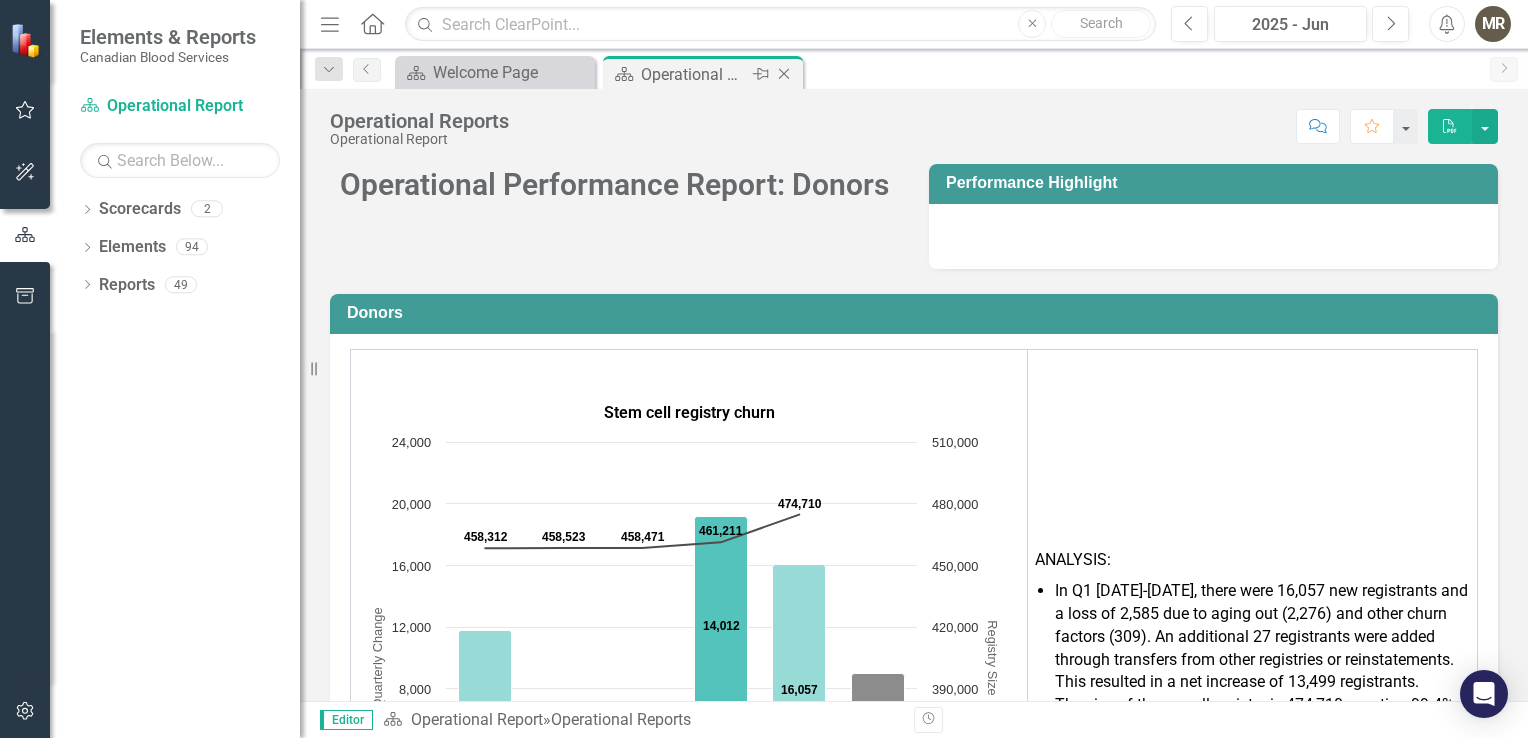 click on "Close" 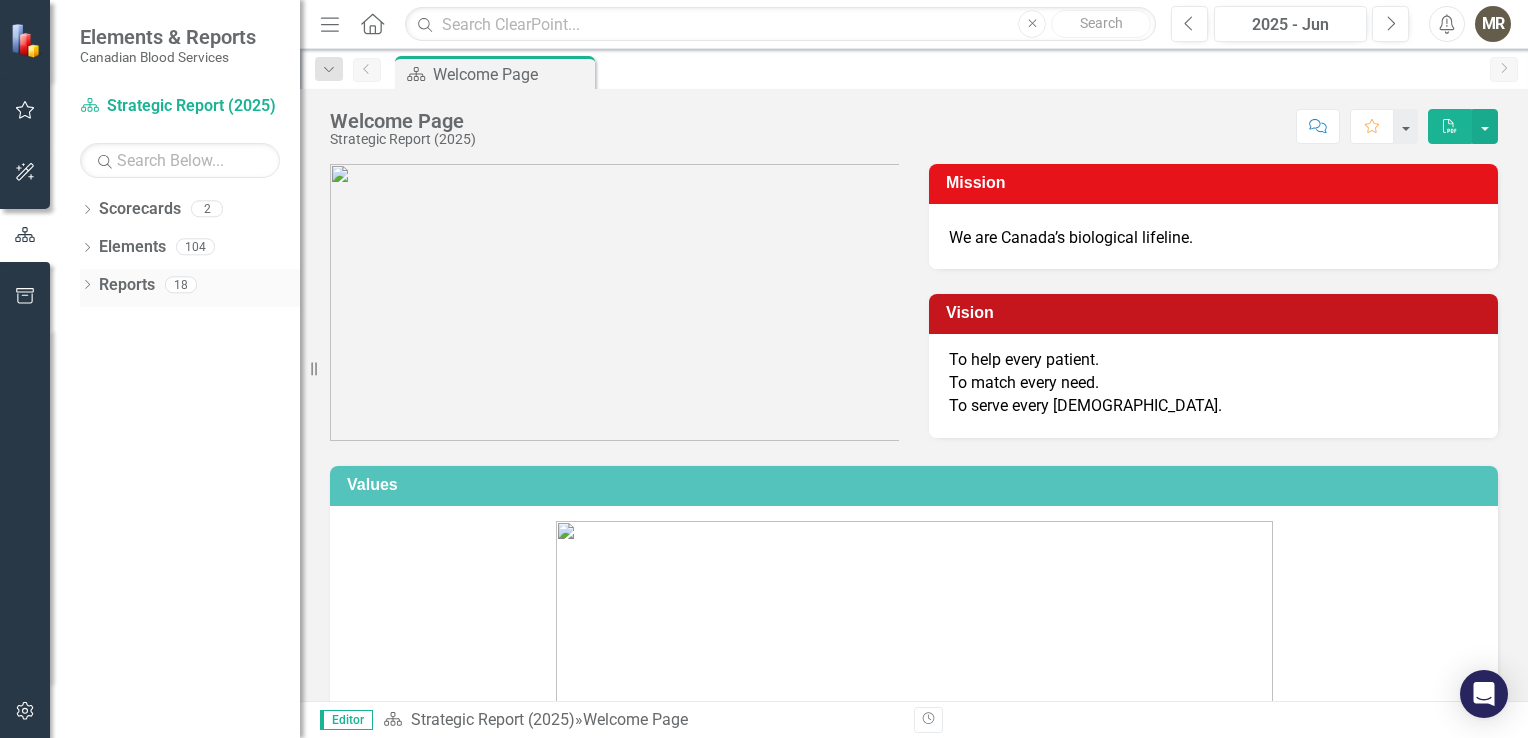 click on "Reports" at bounding box center [127, 285] 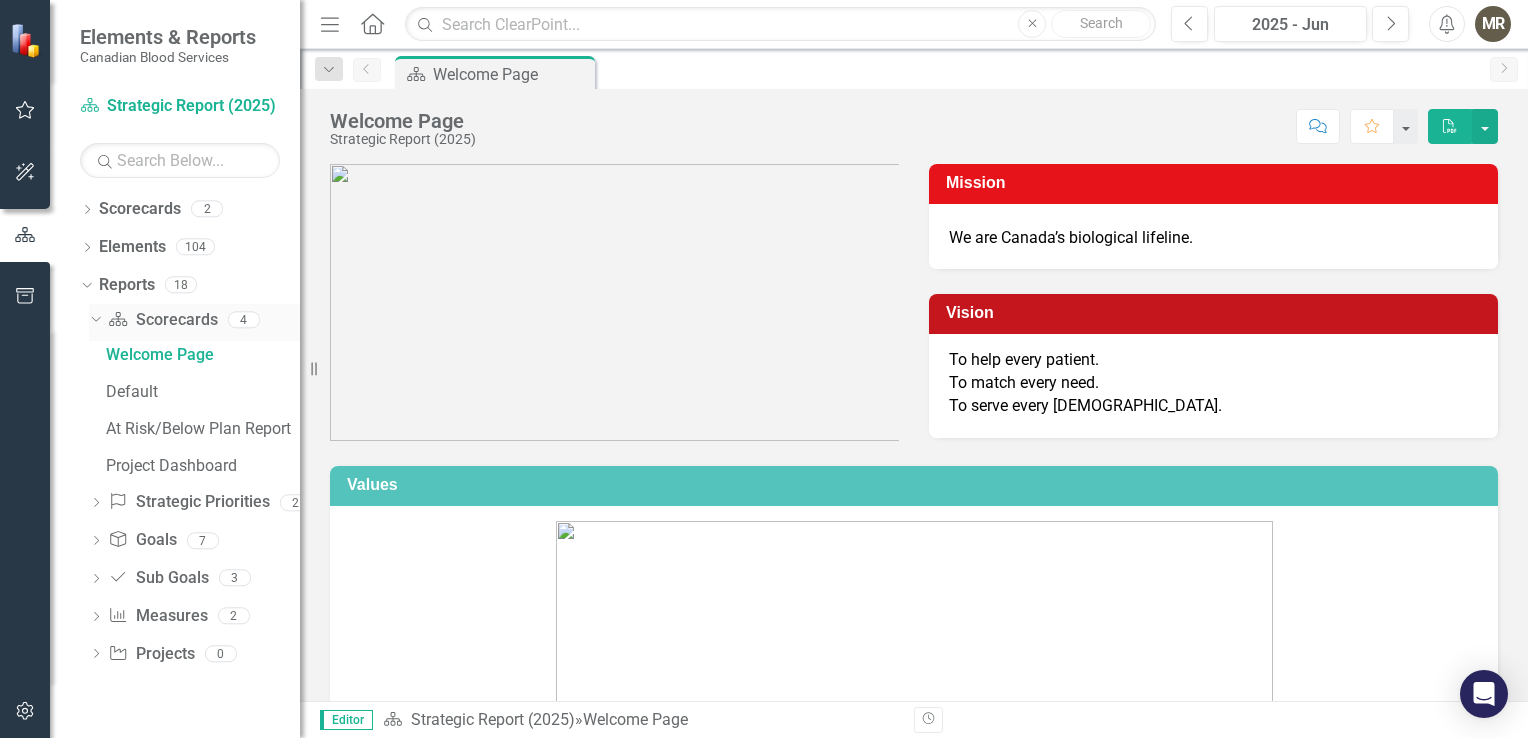 click on "Dropdown" 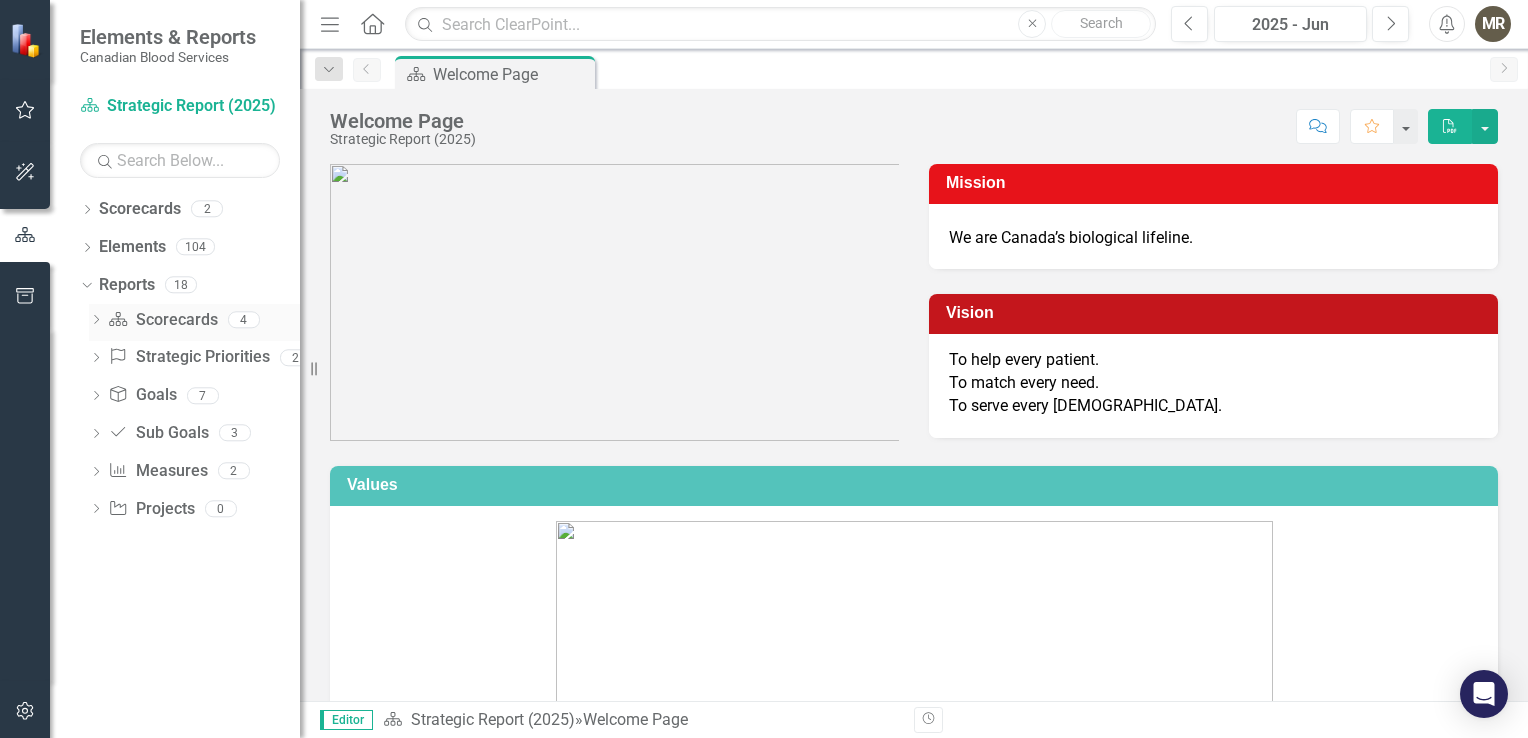 click on "Dropdown" 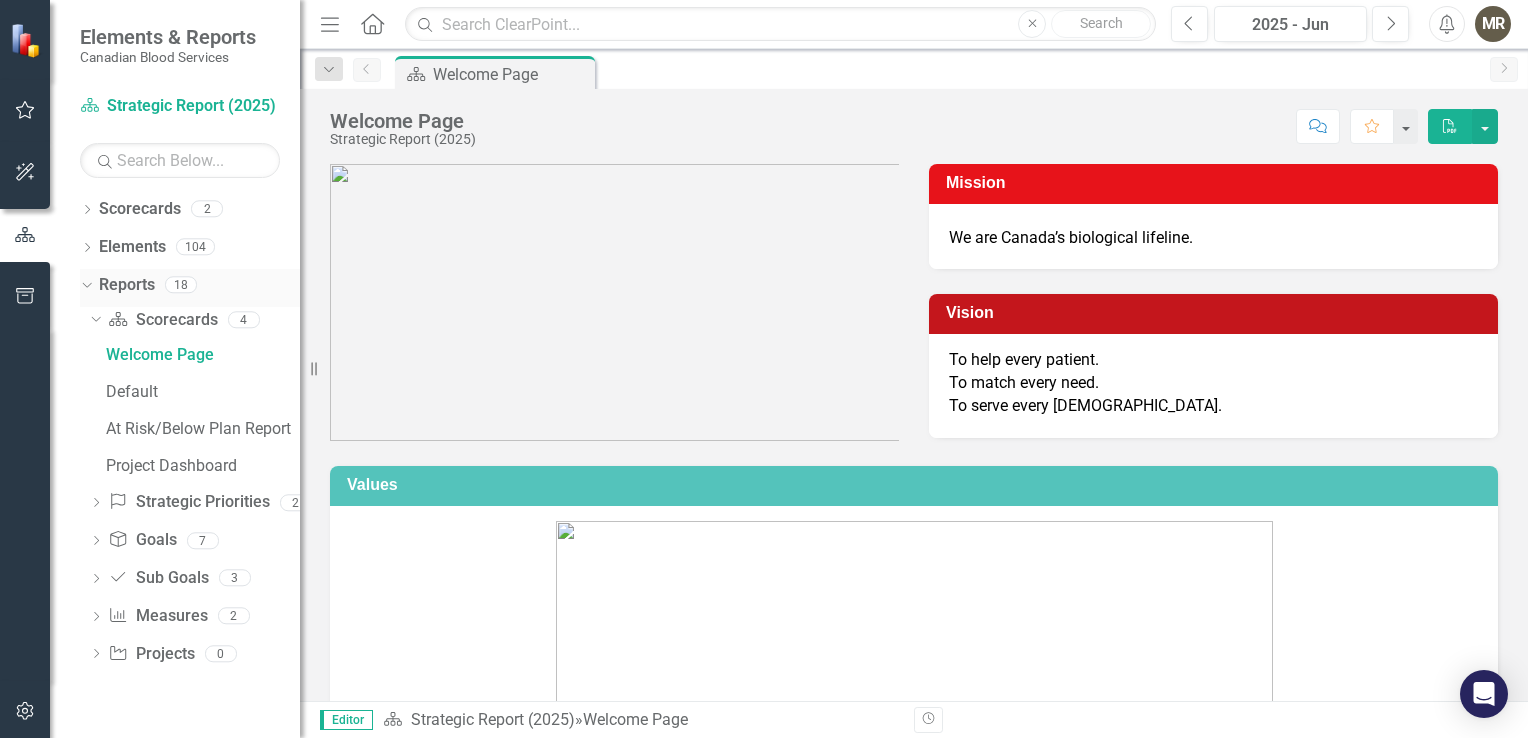 click on "Dropdown" 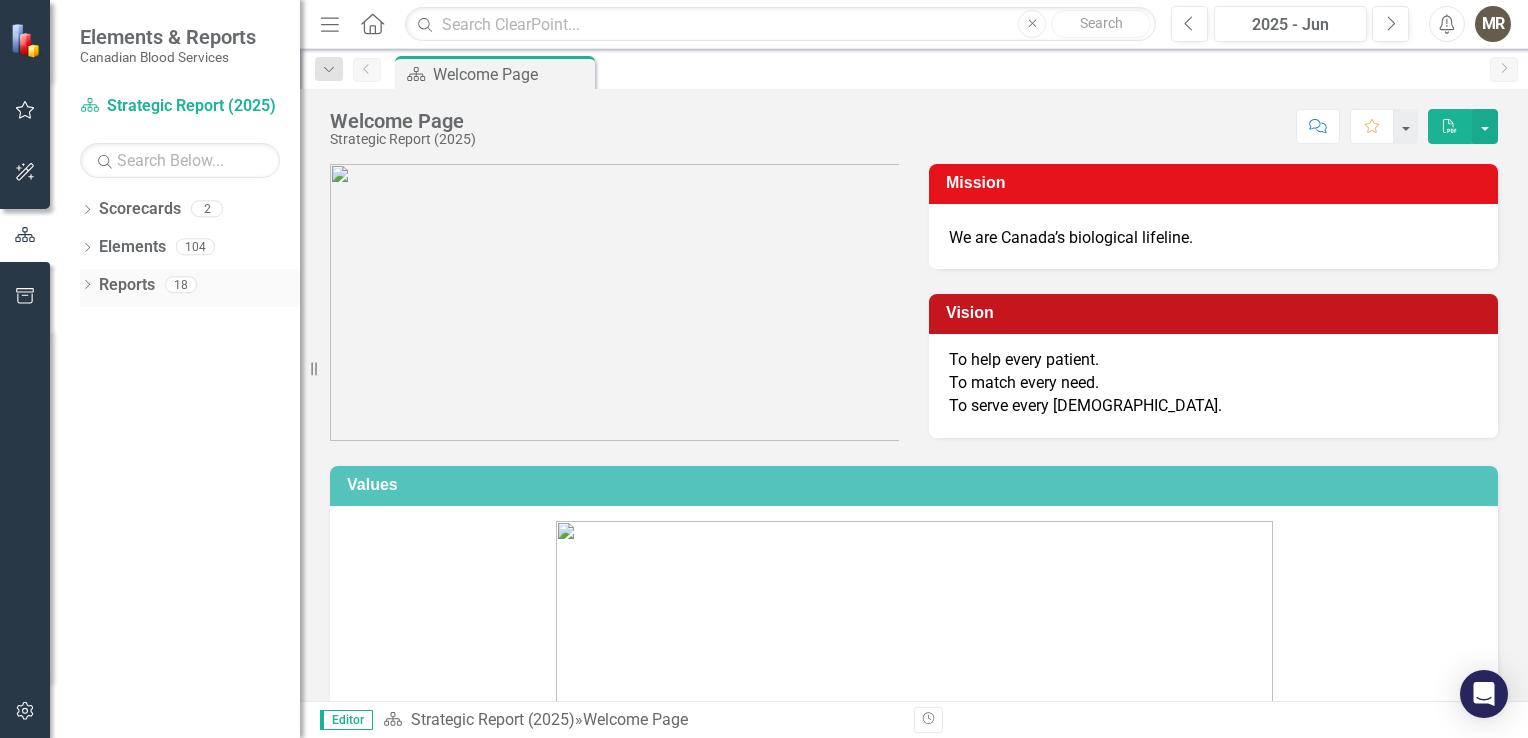 click on "Dropdown" 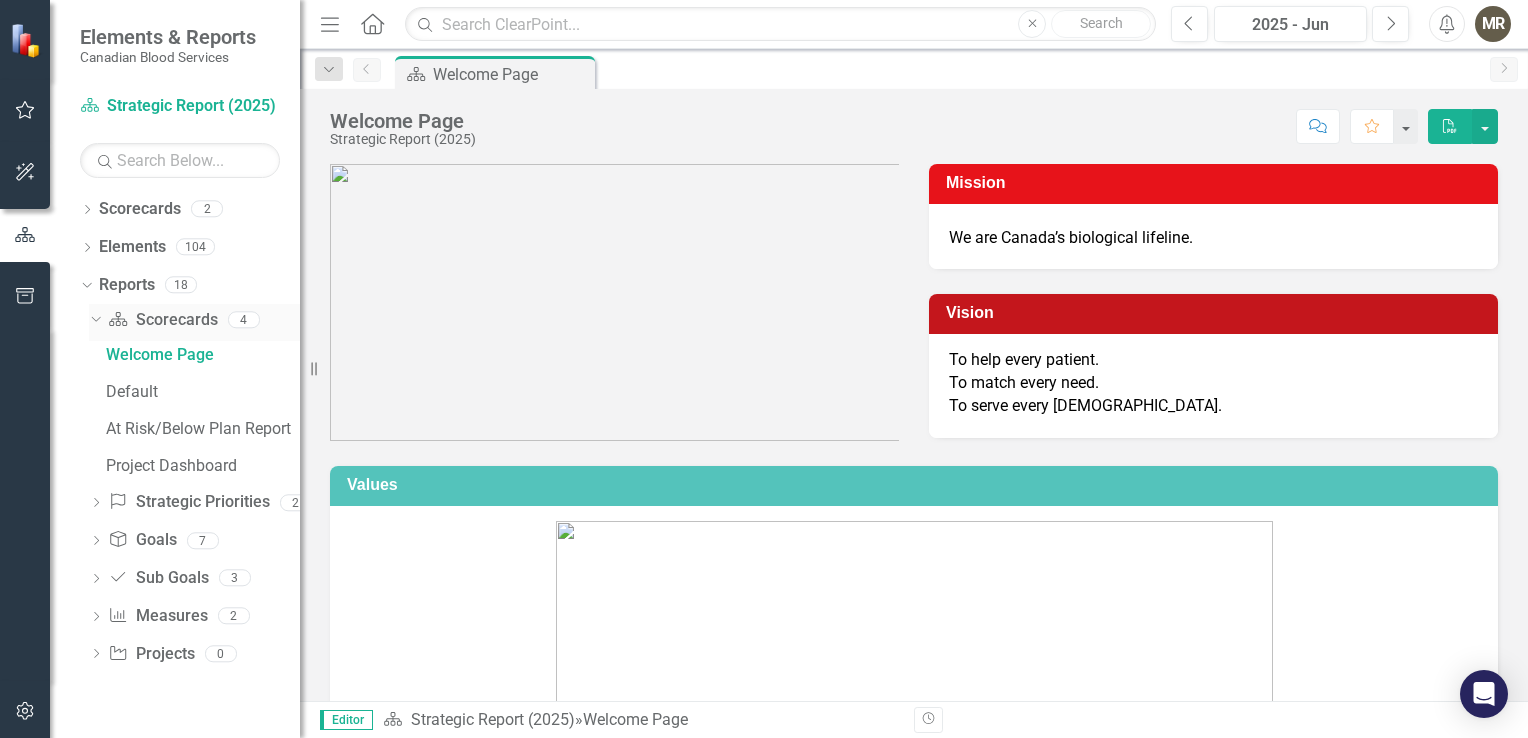 click on "Dropdown" 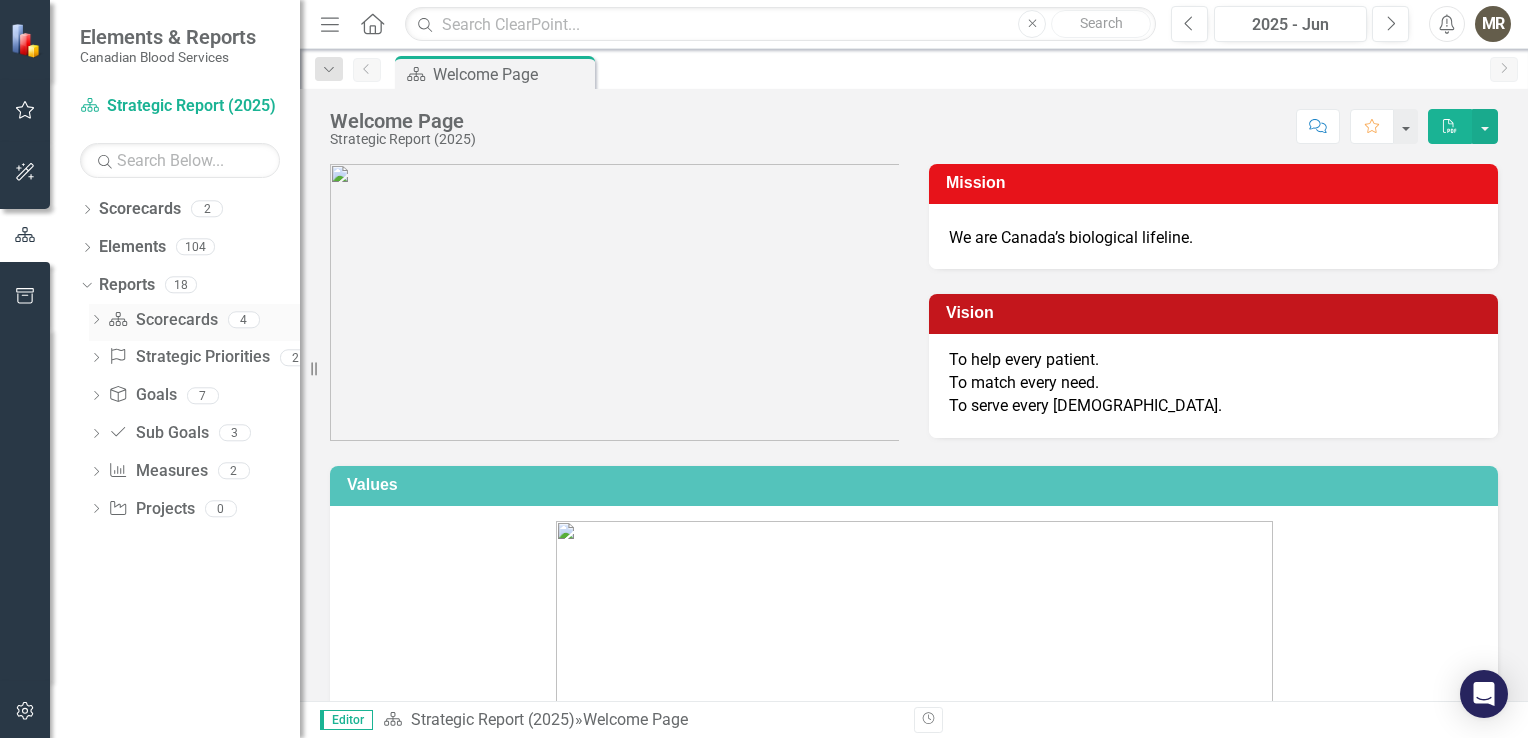 click on "Dropdown" 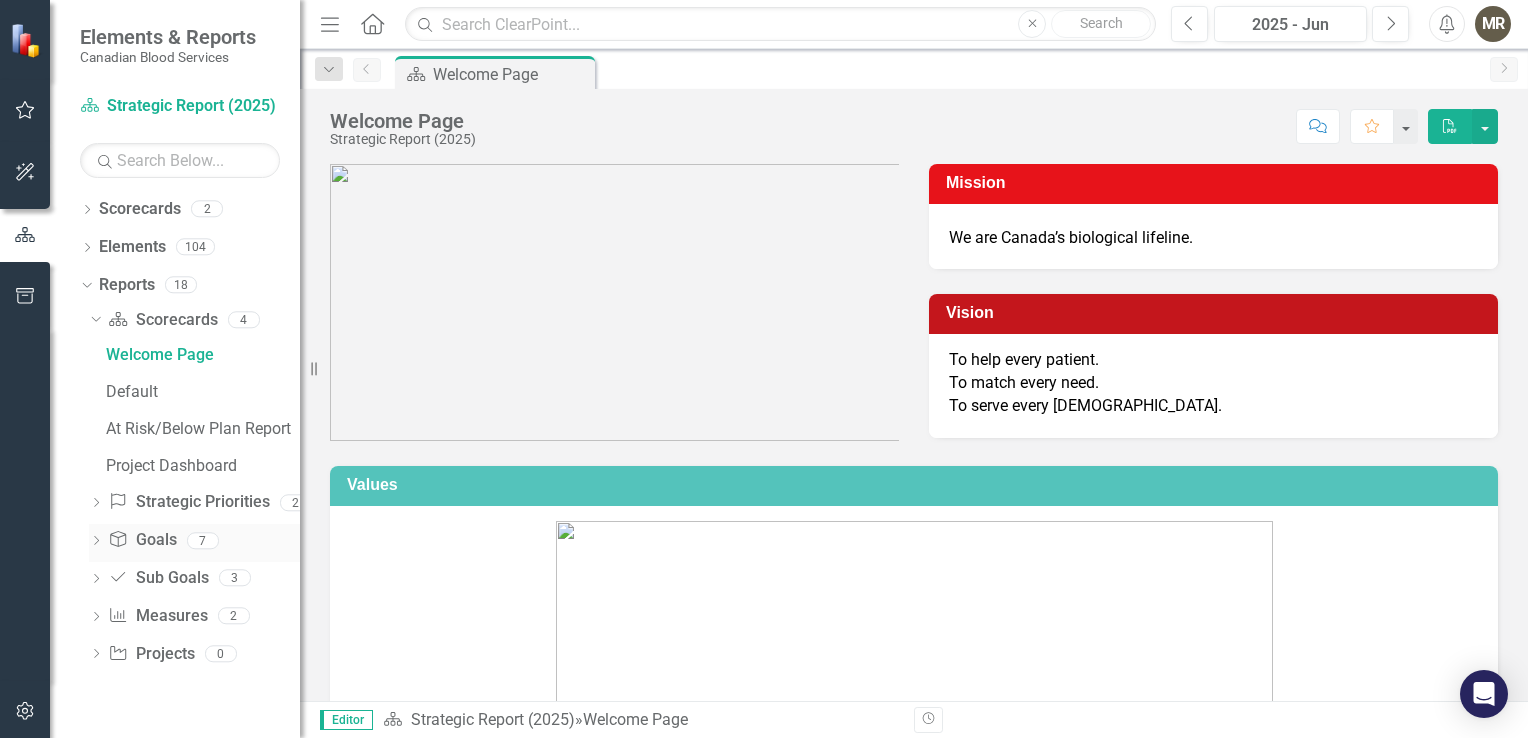 click on "Dropdown" 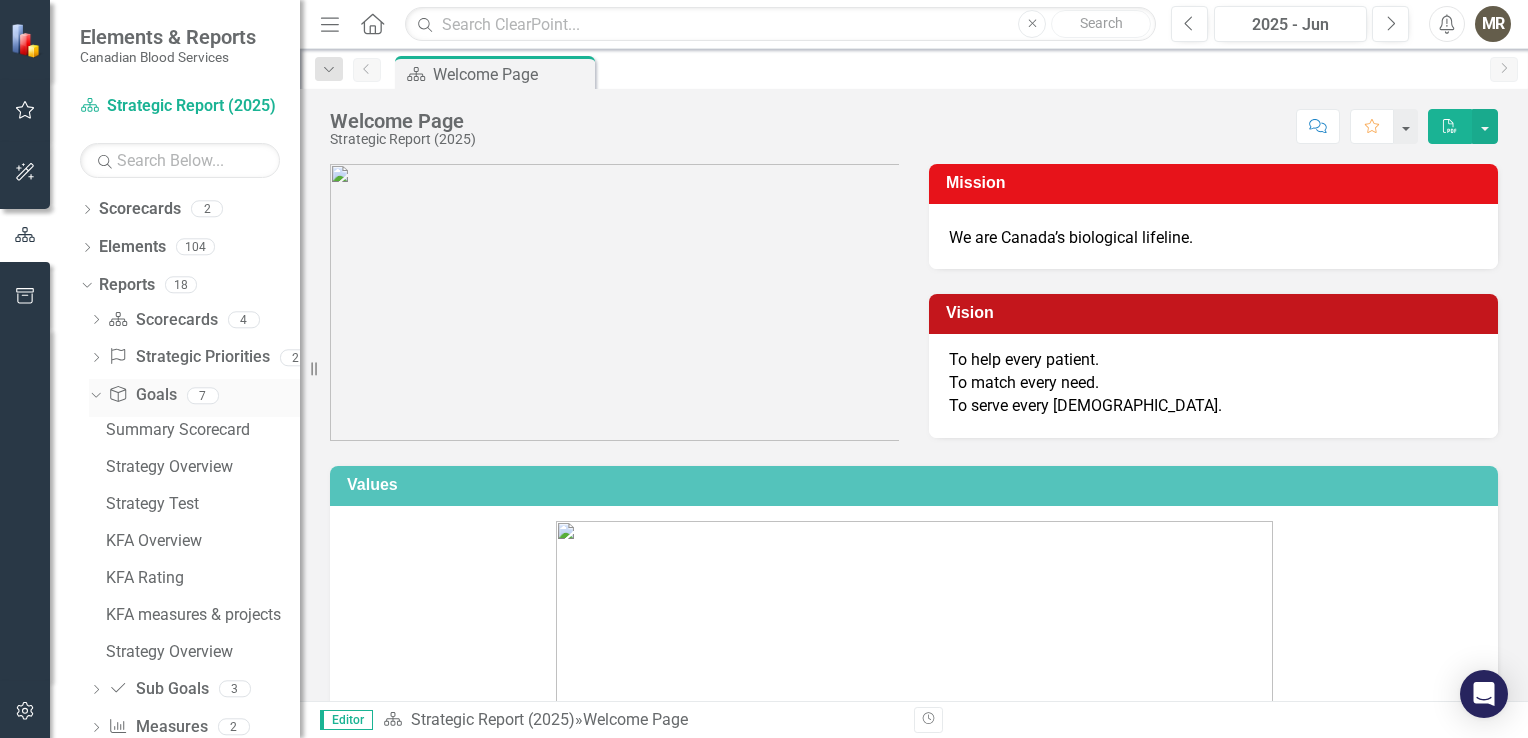 click on "Dropdown" 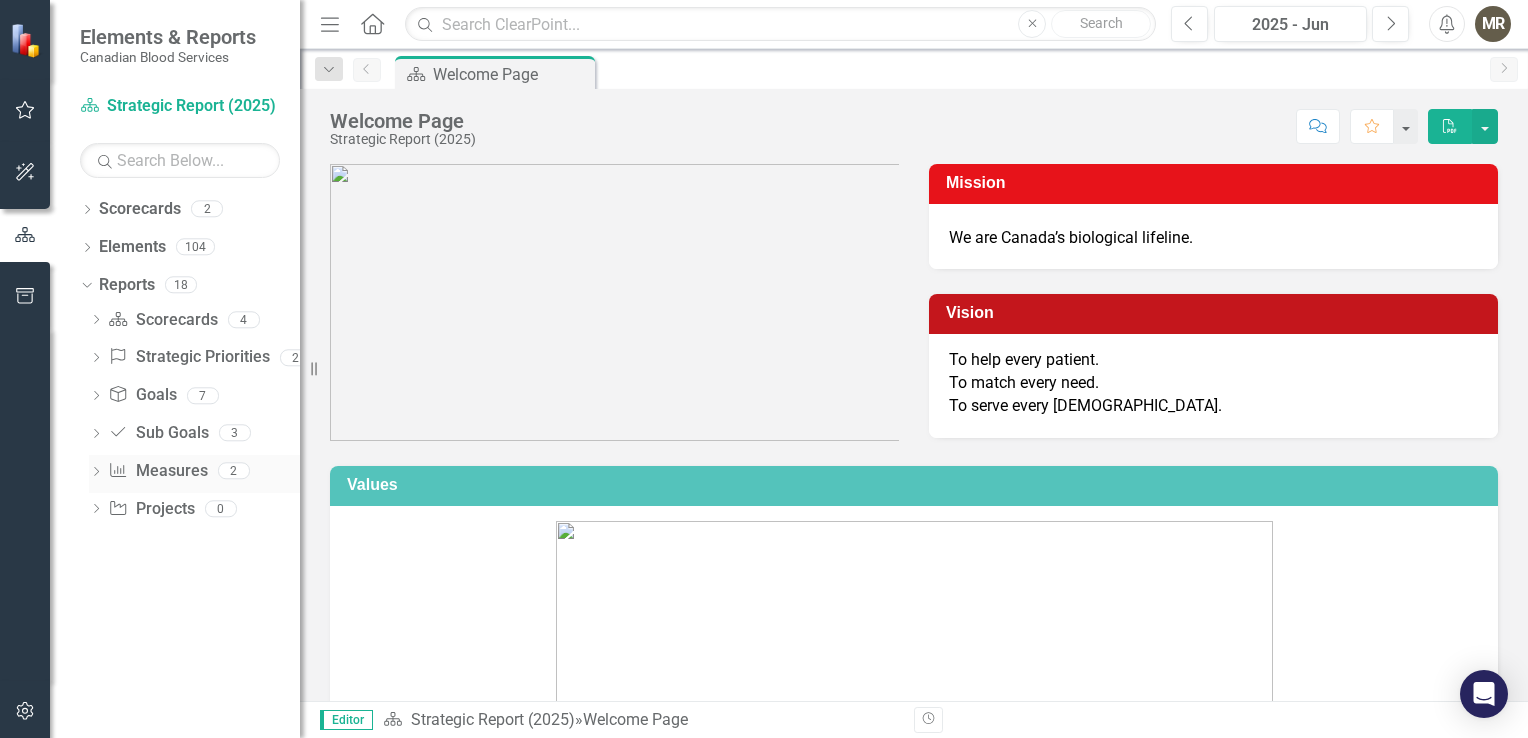 click on "Dropdown Measure Measures 2" at bounding box center [194, 474] 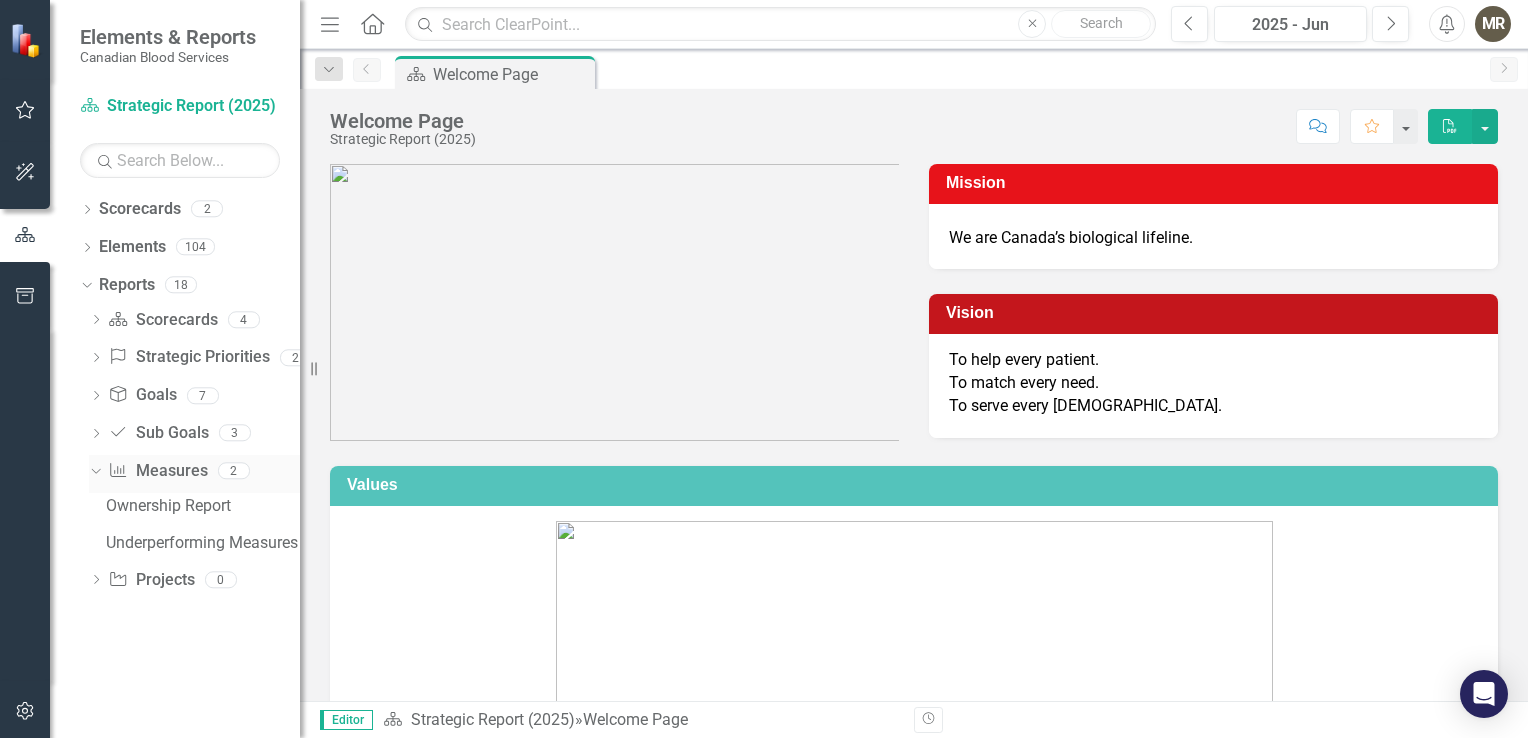click on "Dropdown" 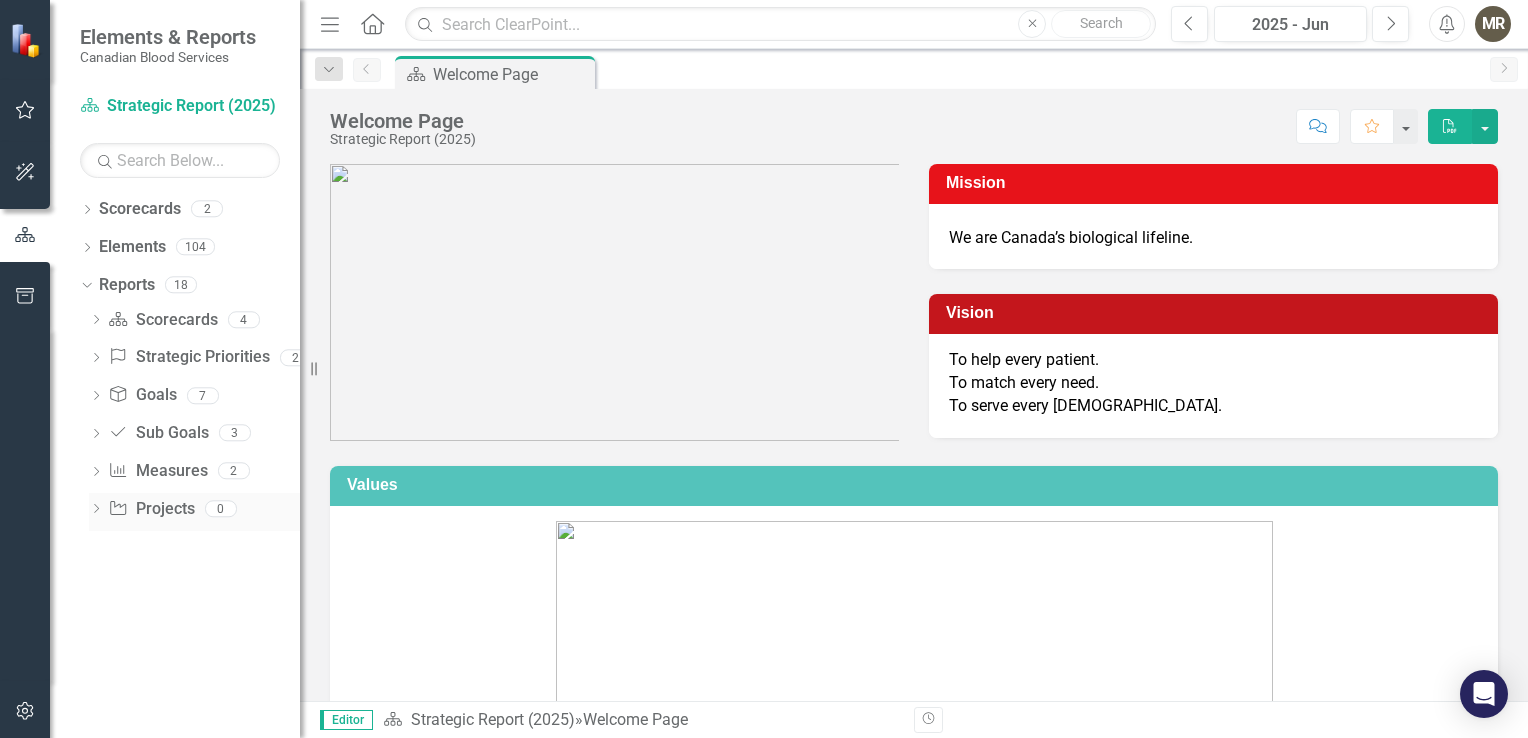 click on "Dropdown" 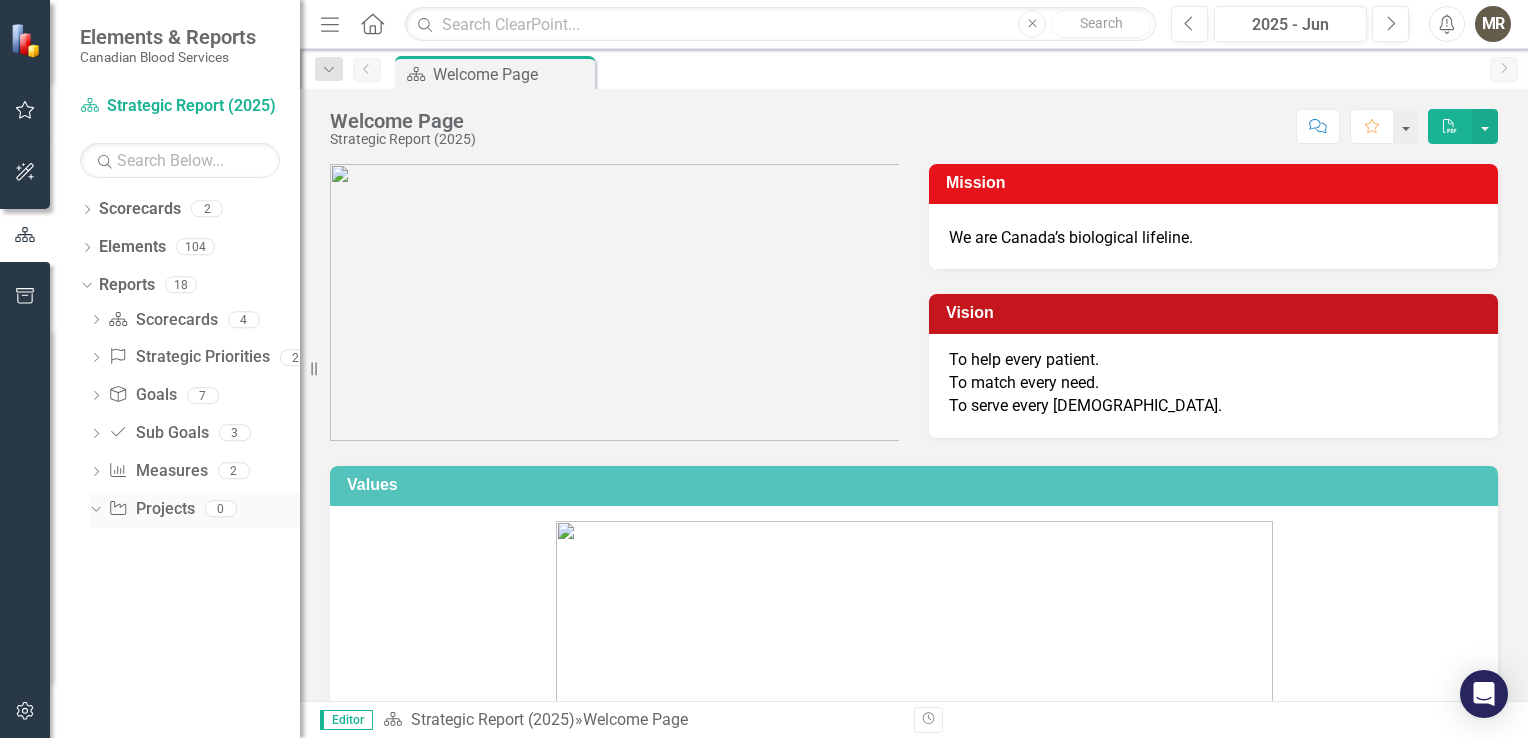 click on "Dropdown" 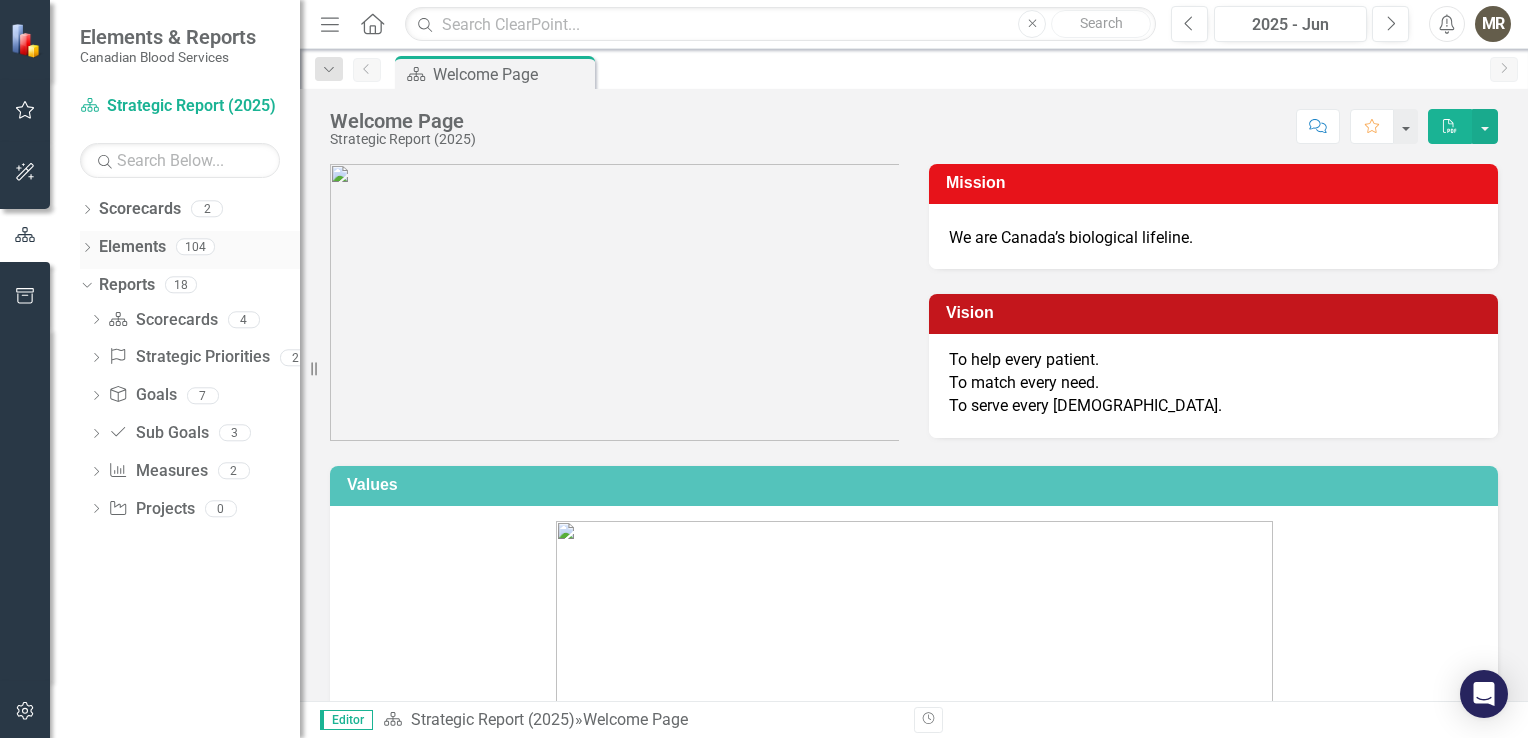 click on "Dropdown" 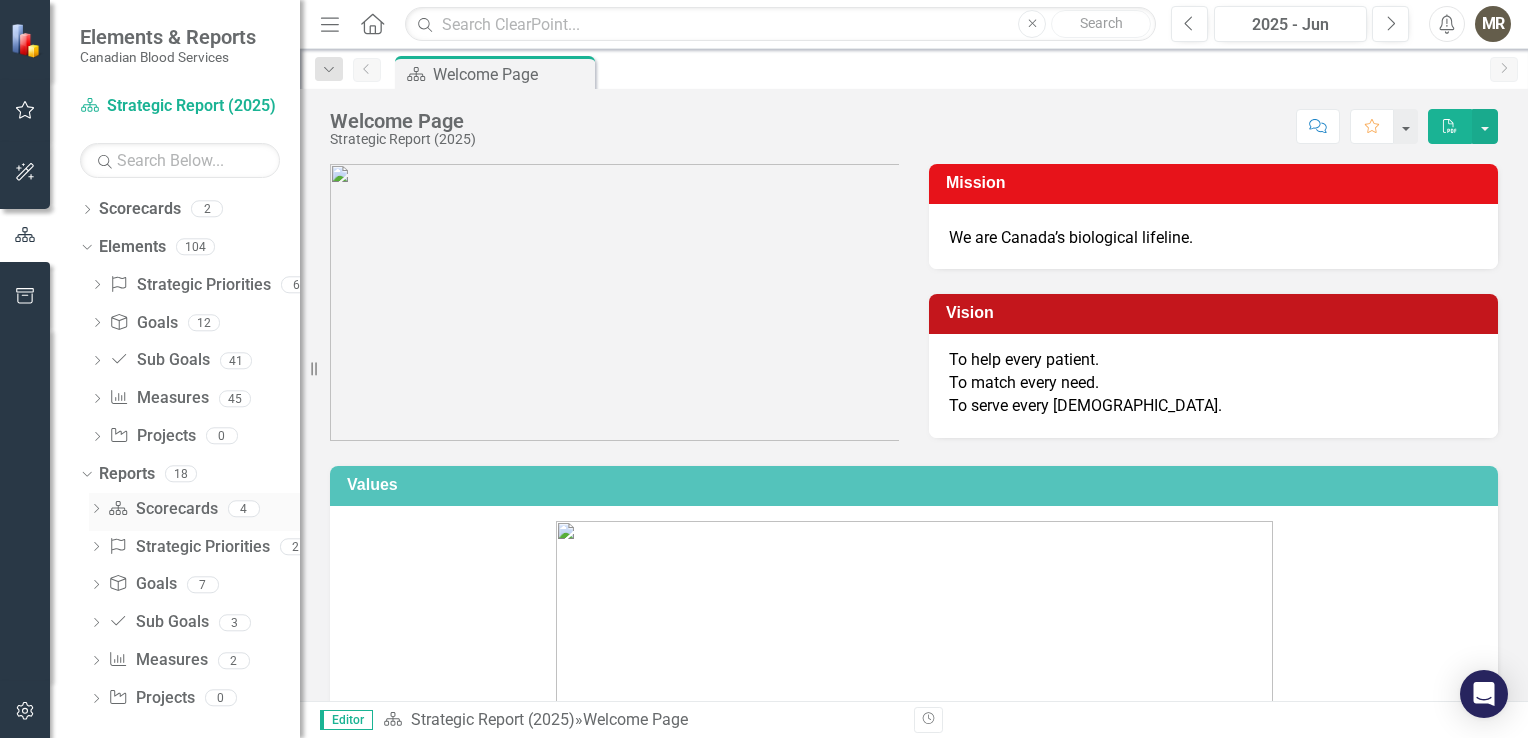 click on "Dropdown" 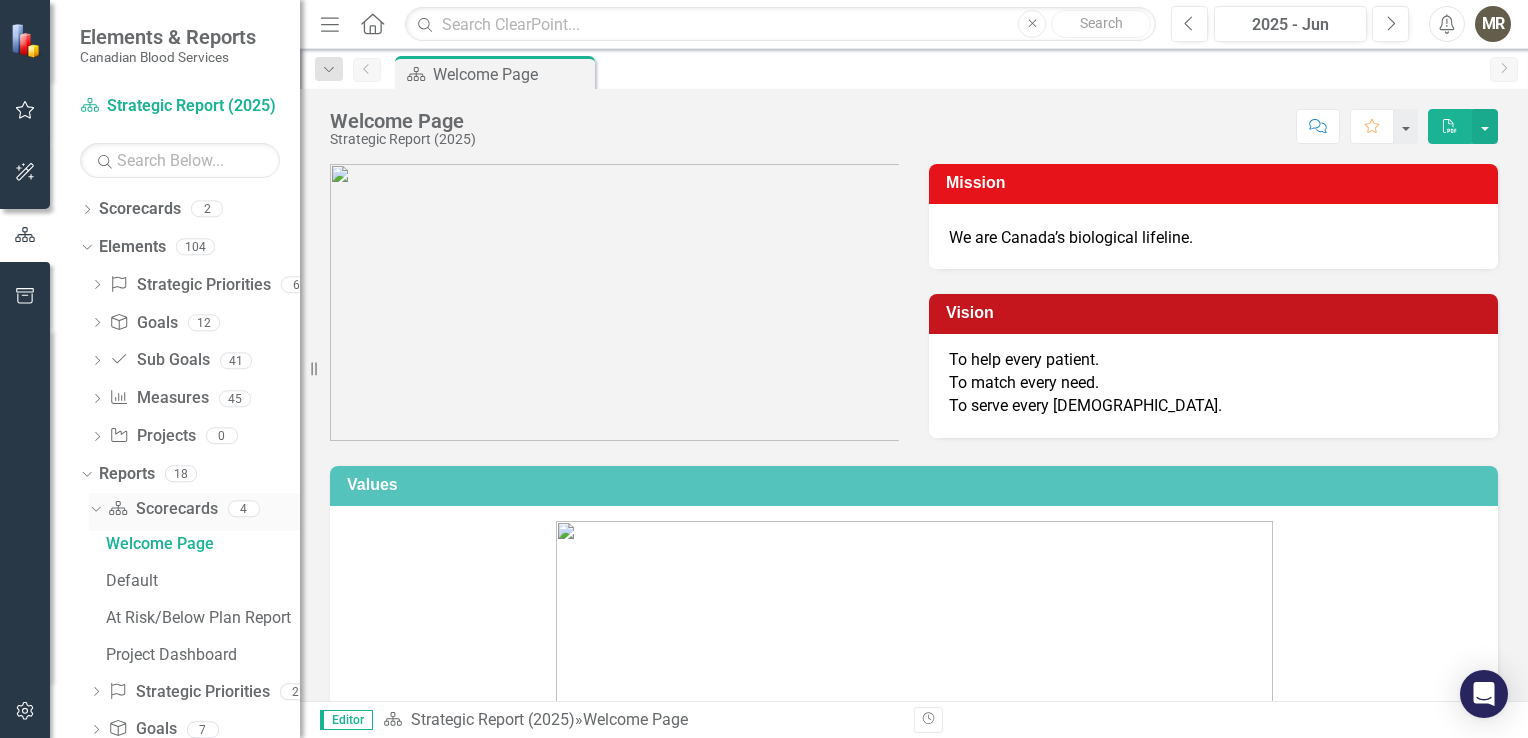 click on "Dropdown" 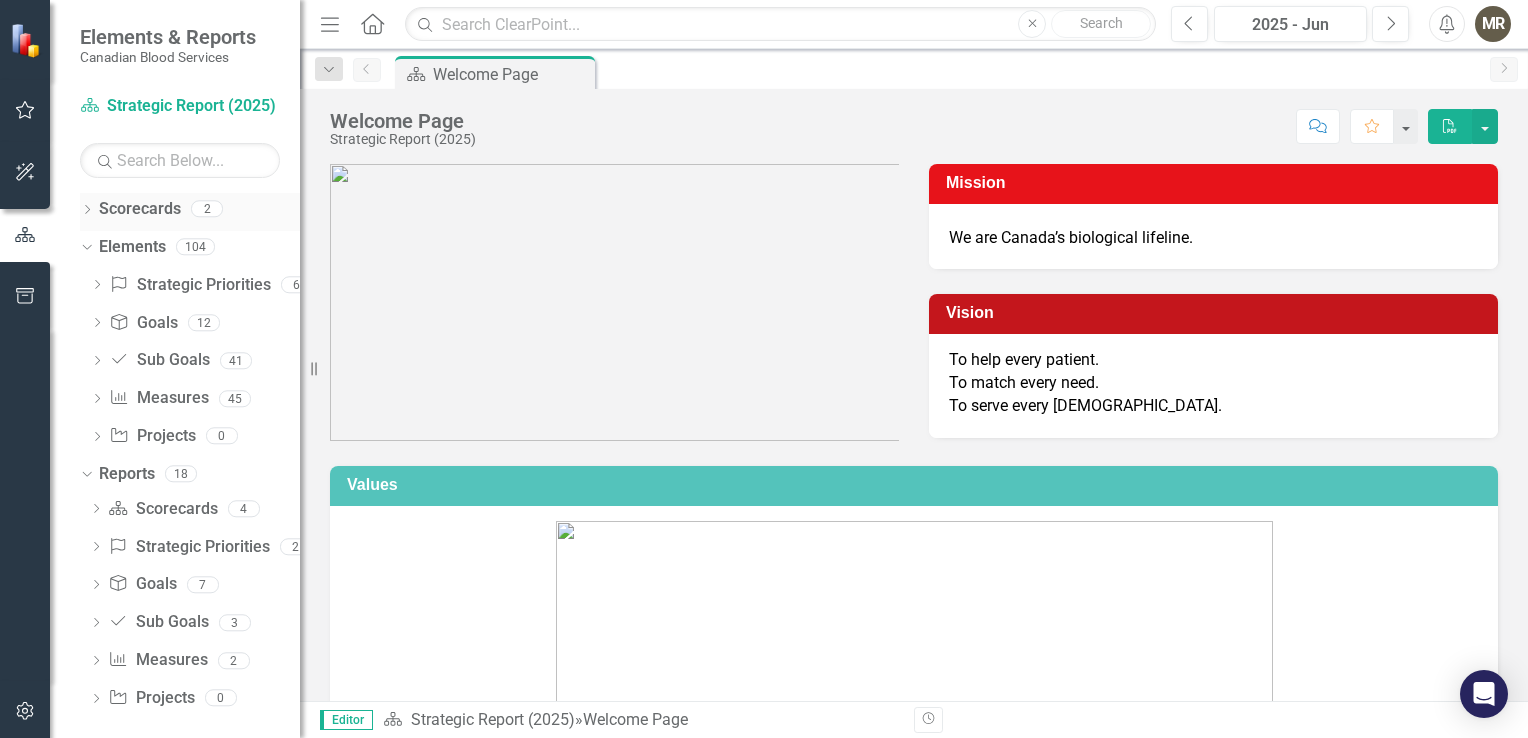 click 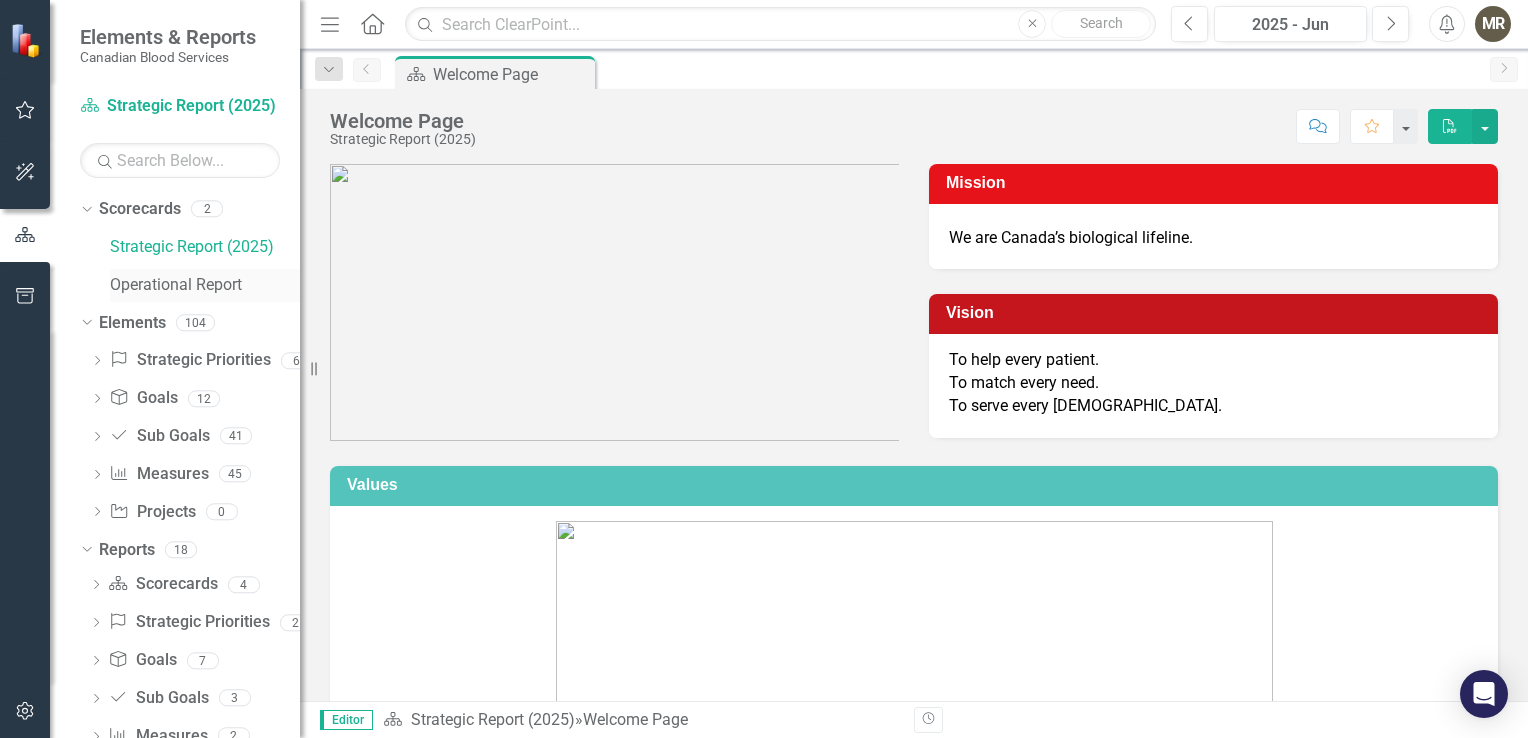click on "Operational Report" at bounding box center [205, 285] 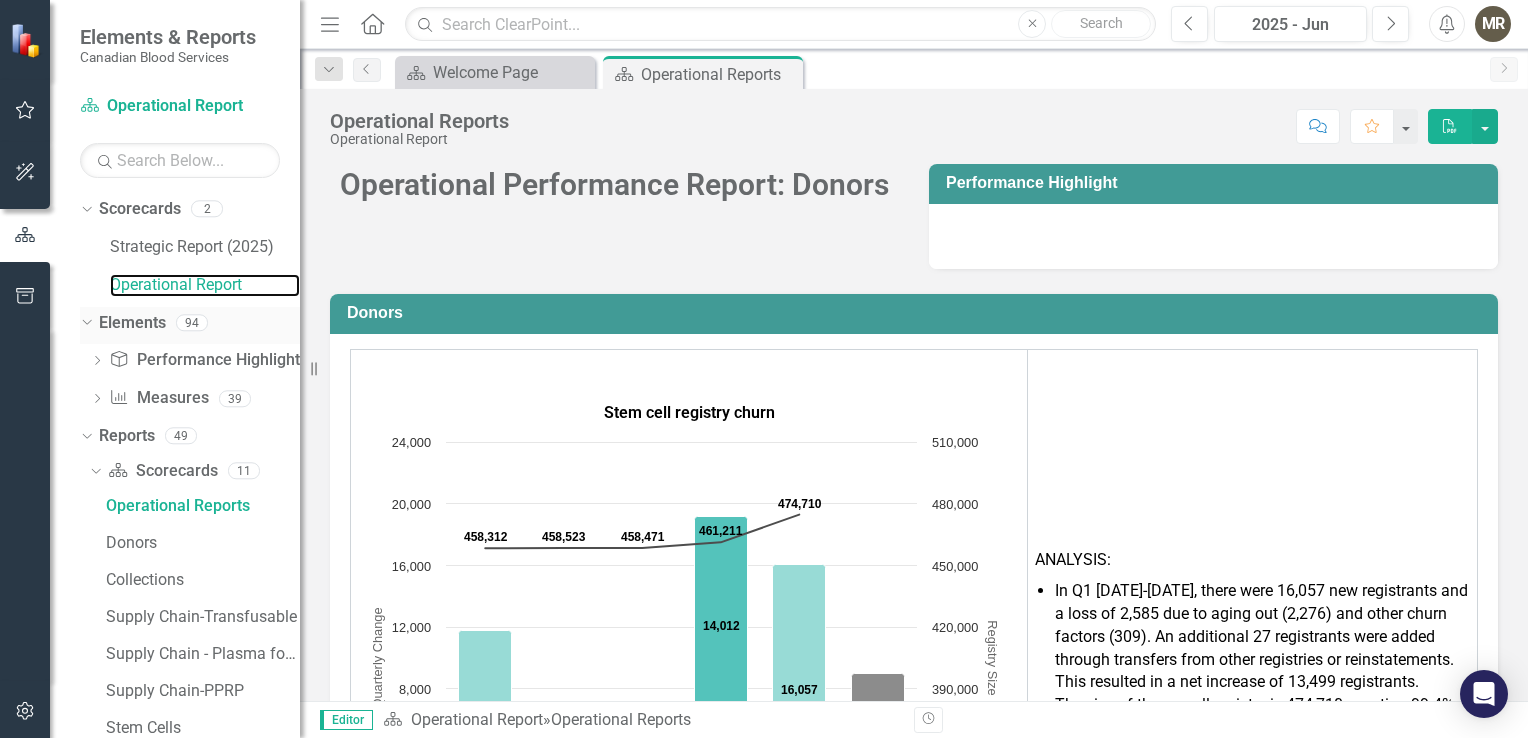 scroll, scrollTop: 0, scrollLeft: 0, axis: both 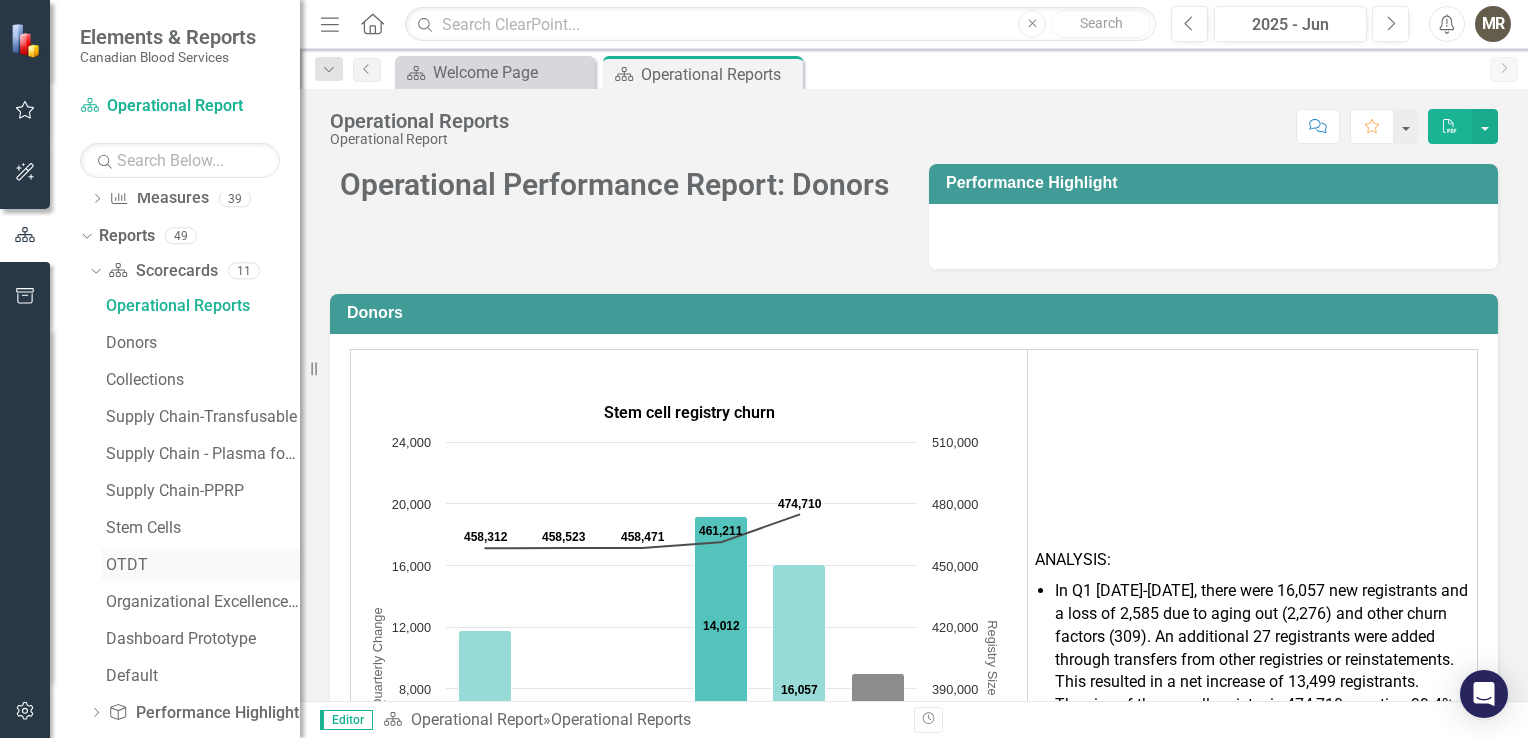 click on "OTDT" at bounding box center (203, 565) 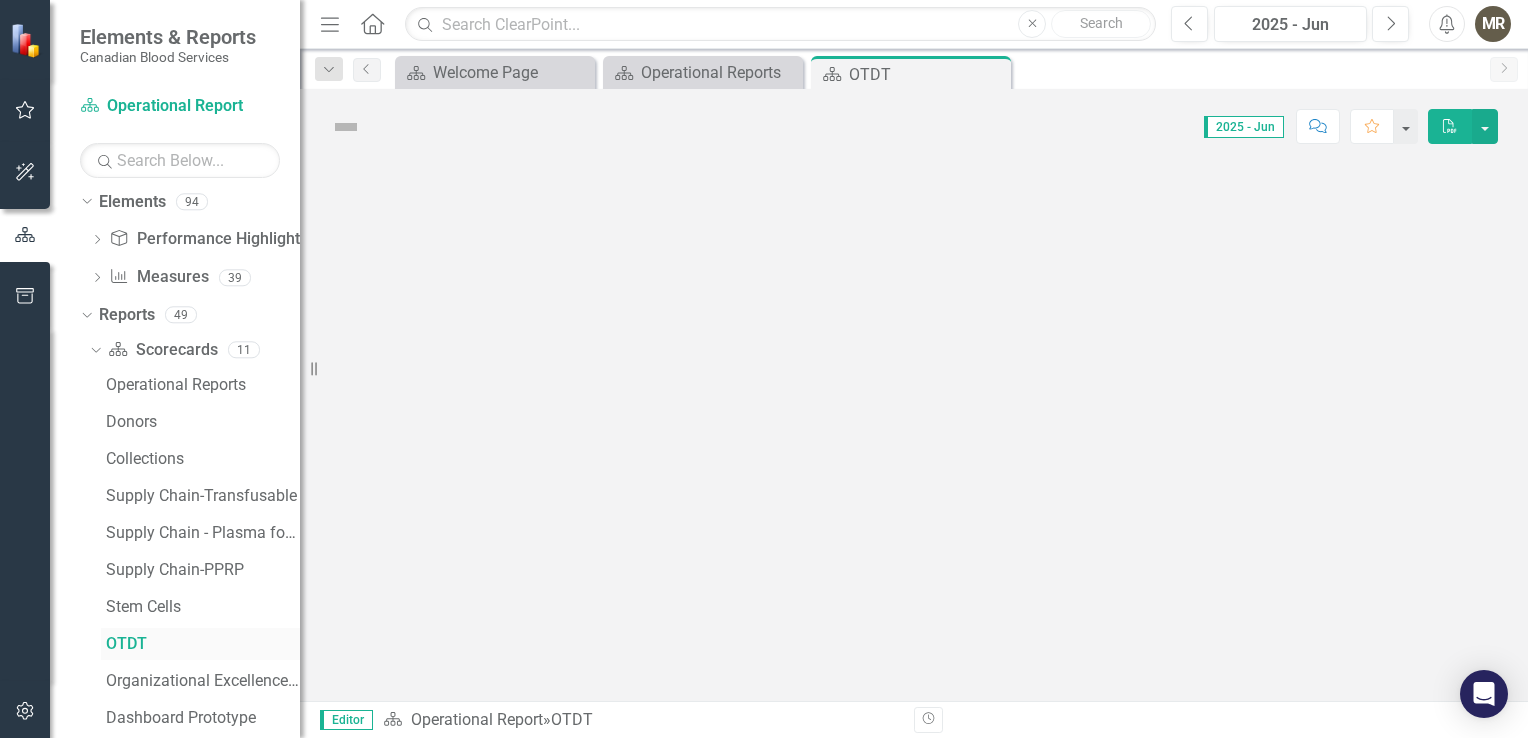 scroll, scrollTop: 42, scrollLeft: 0, axis: vertical 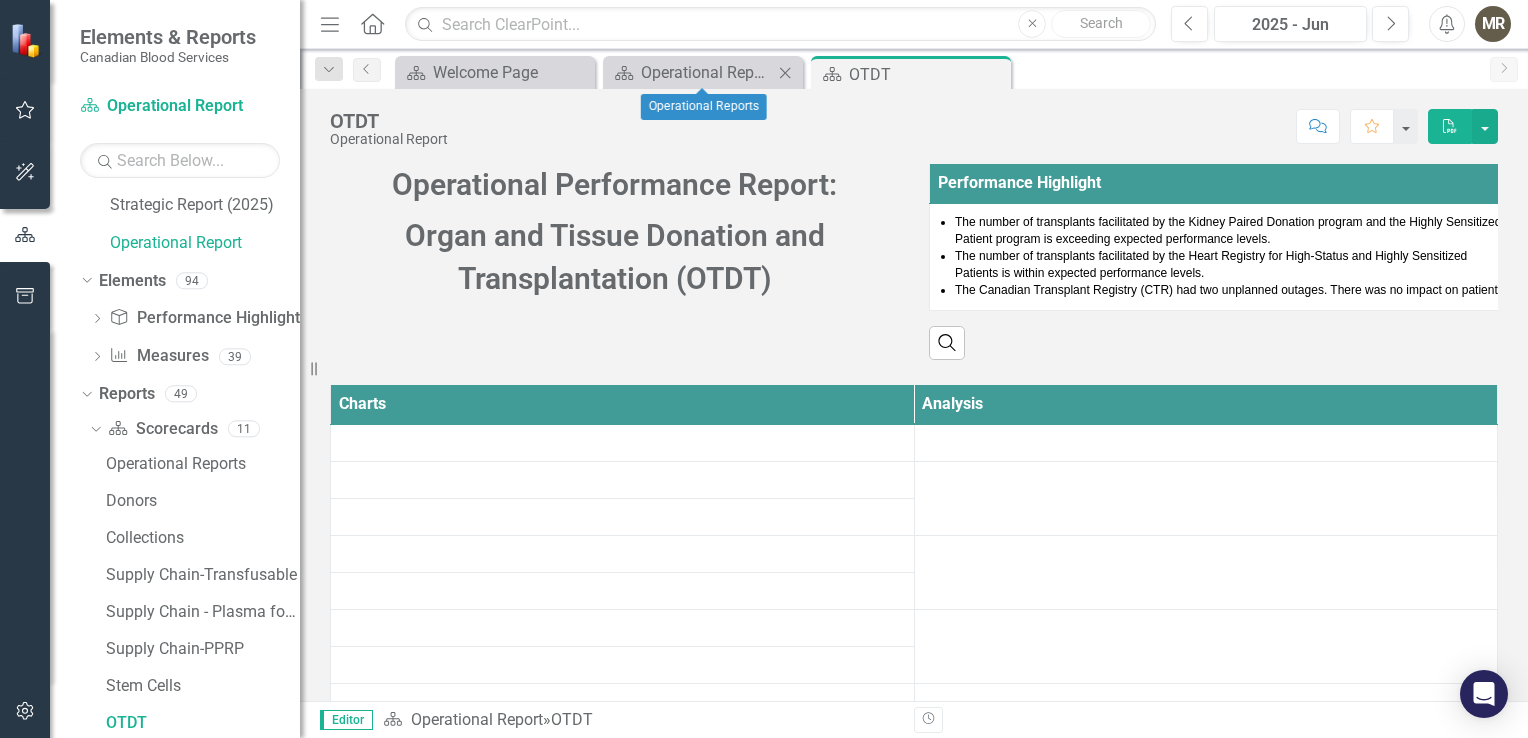 click on "Close" 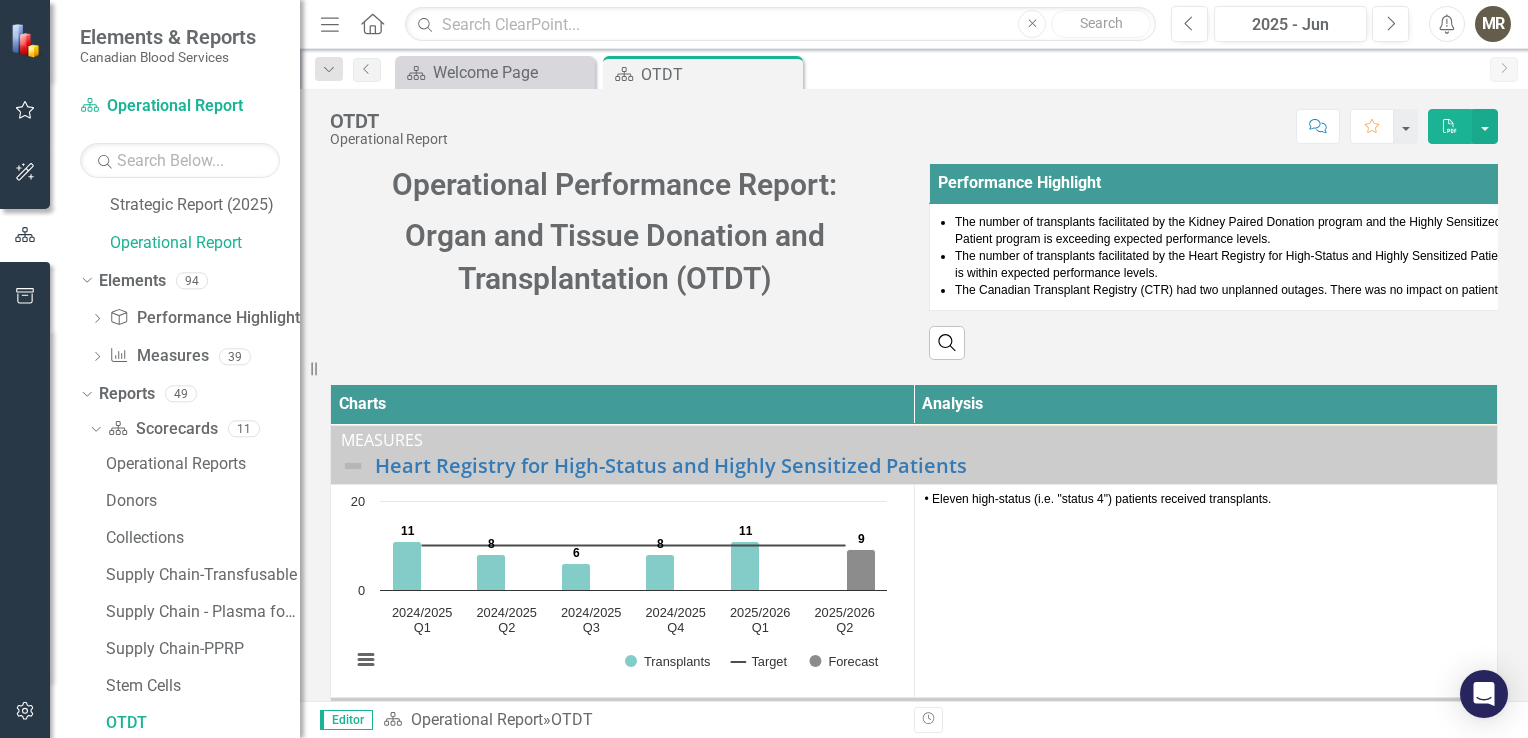 scroll, scrollTop: 588, scrollLeft: 0, axis: vertical 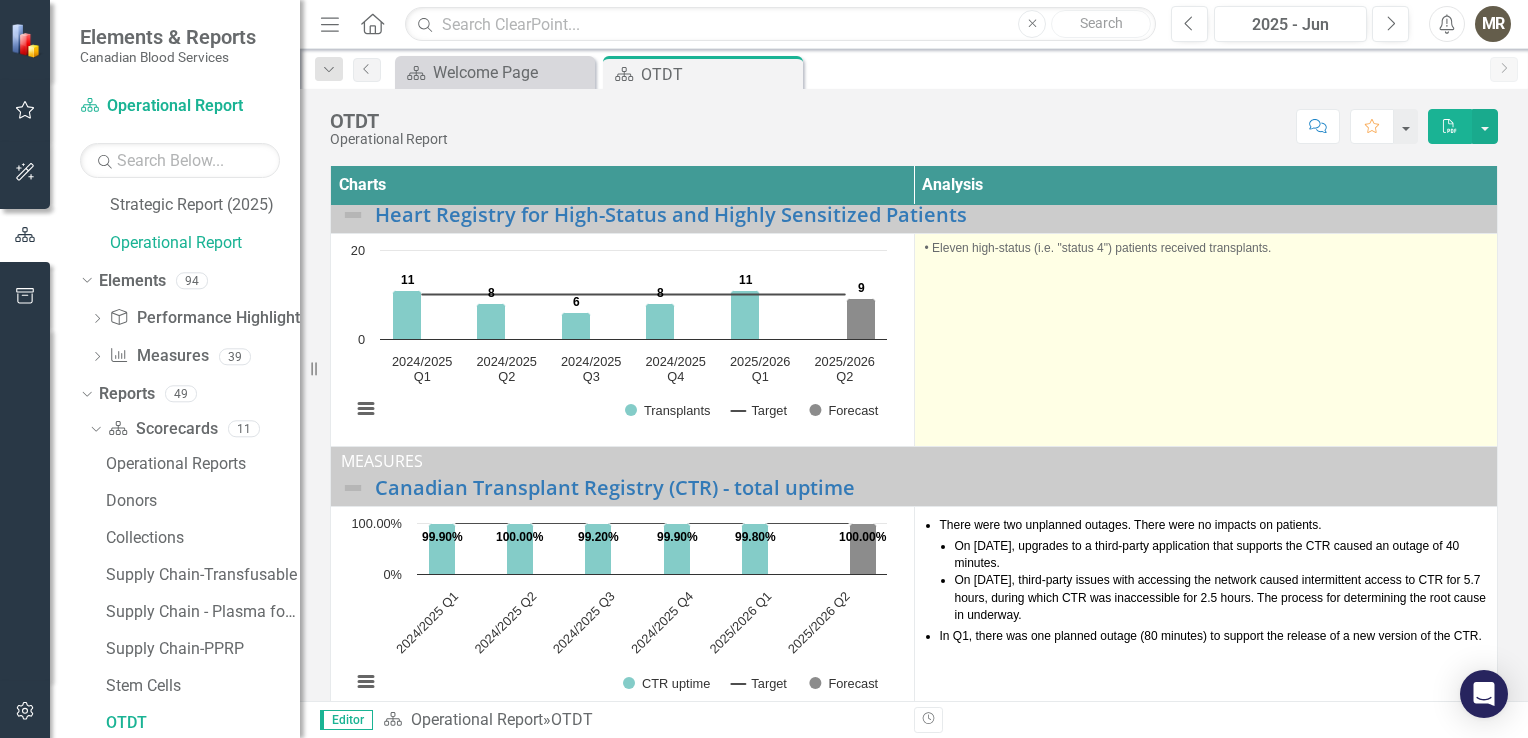 click on "• Eleven high-status (i.e. "status 4") patients received transplants." at bounding box center (1206, 340) 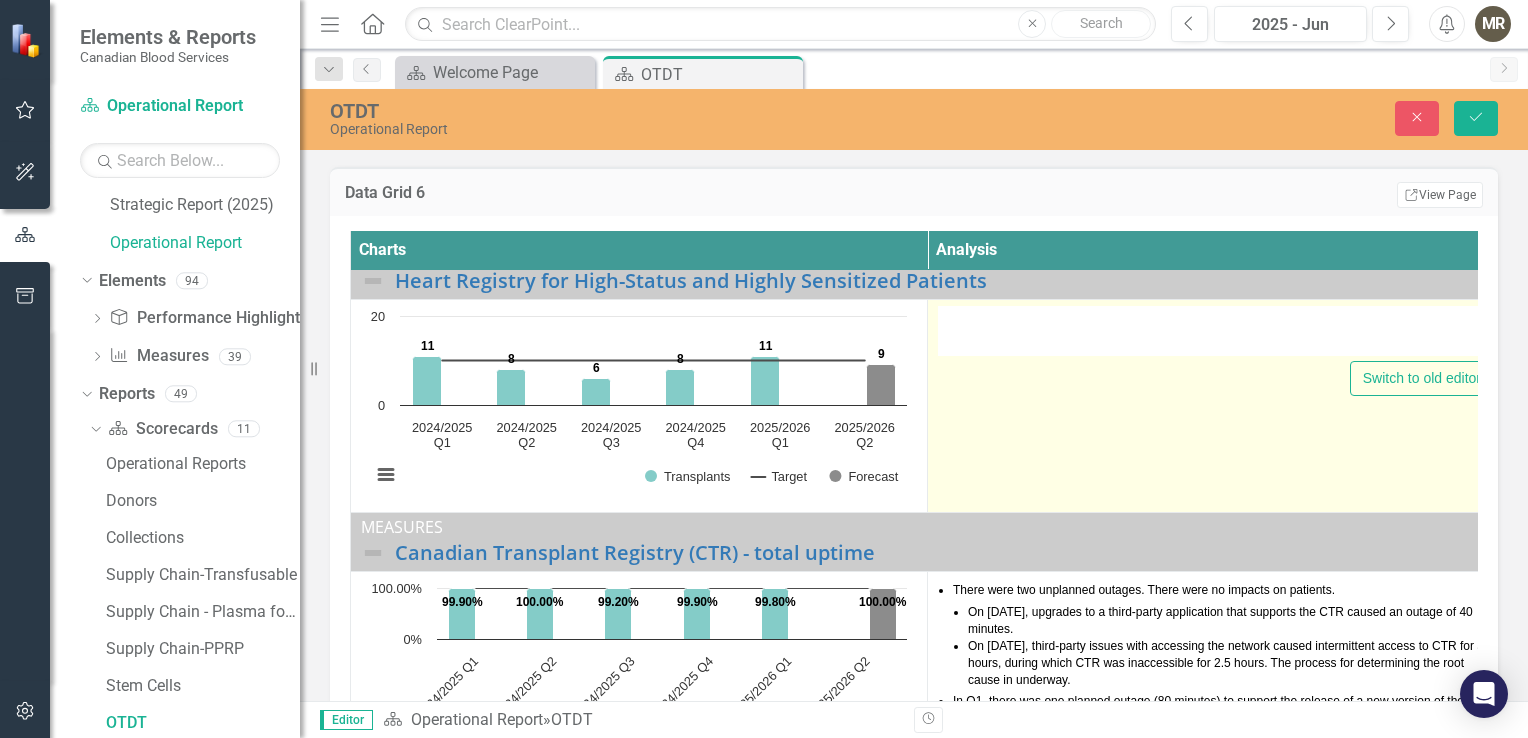 type on "<p>• Eleven high-status (i.e. "status 4") patients received transplants.&nbsp;</p>" 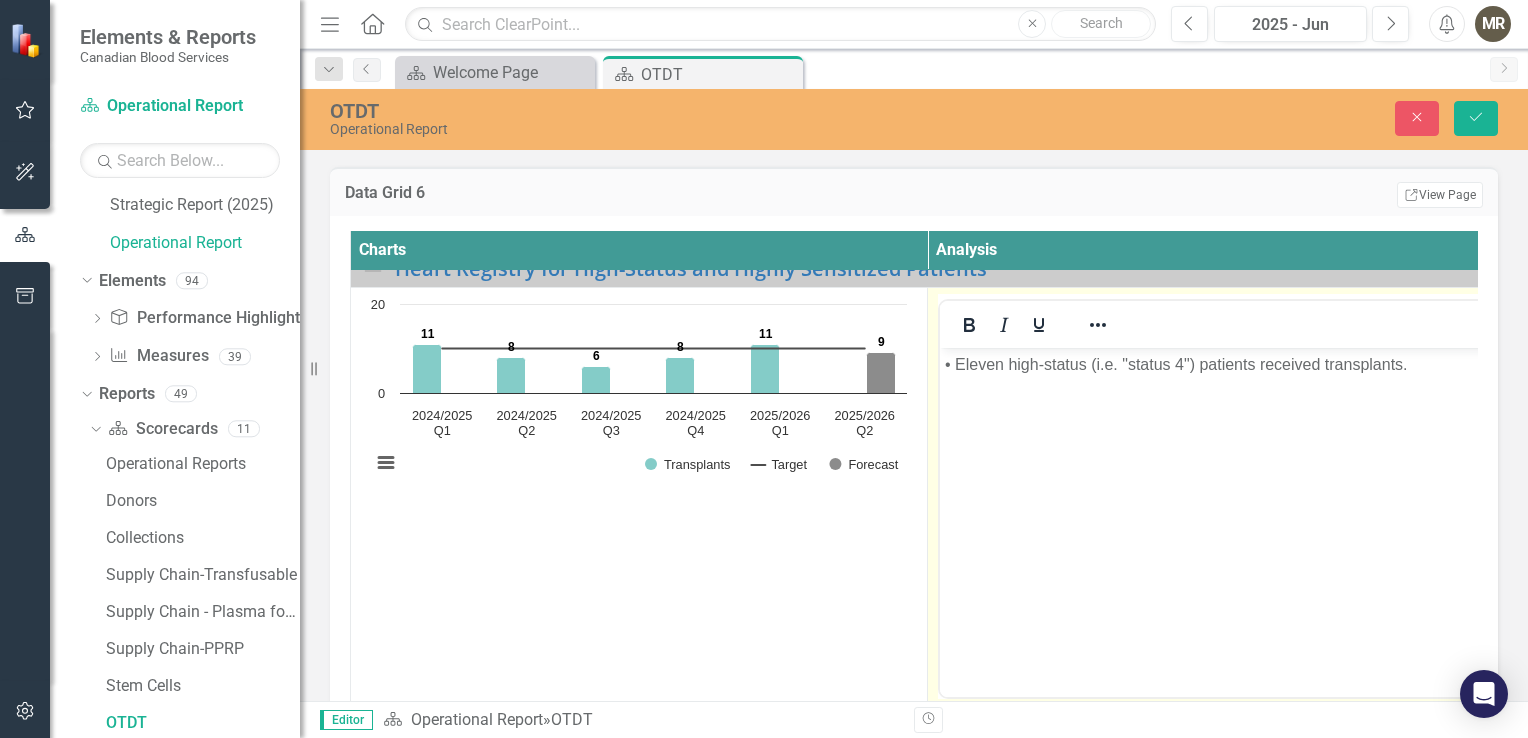 scroll, scrollTop: 0, scrollLeft: 0, axis: both 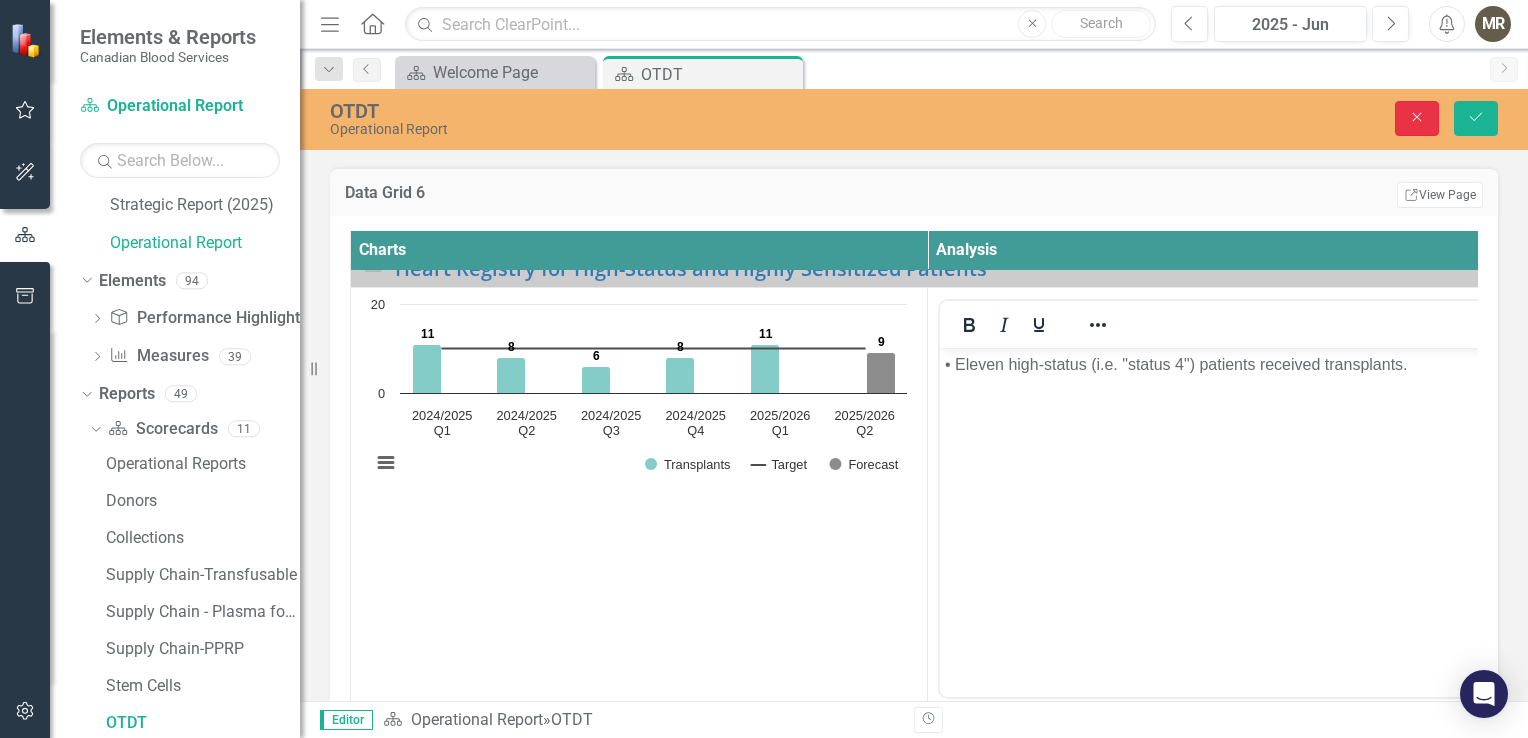 drag, startPoint x: 1415, startPoint y: 125, endPoint x: 257, endPoint y: 125, distance: 1158 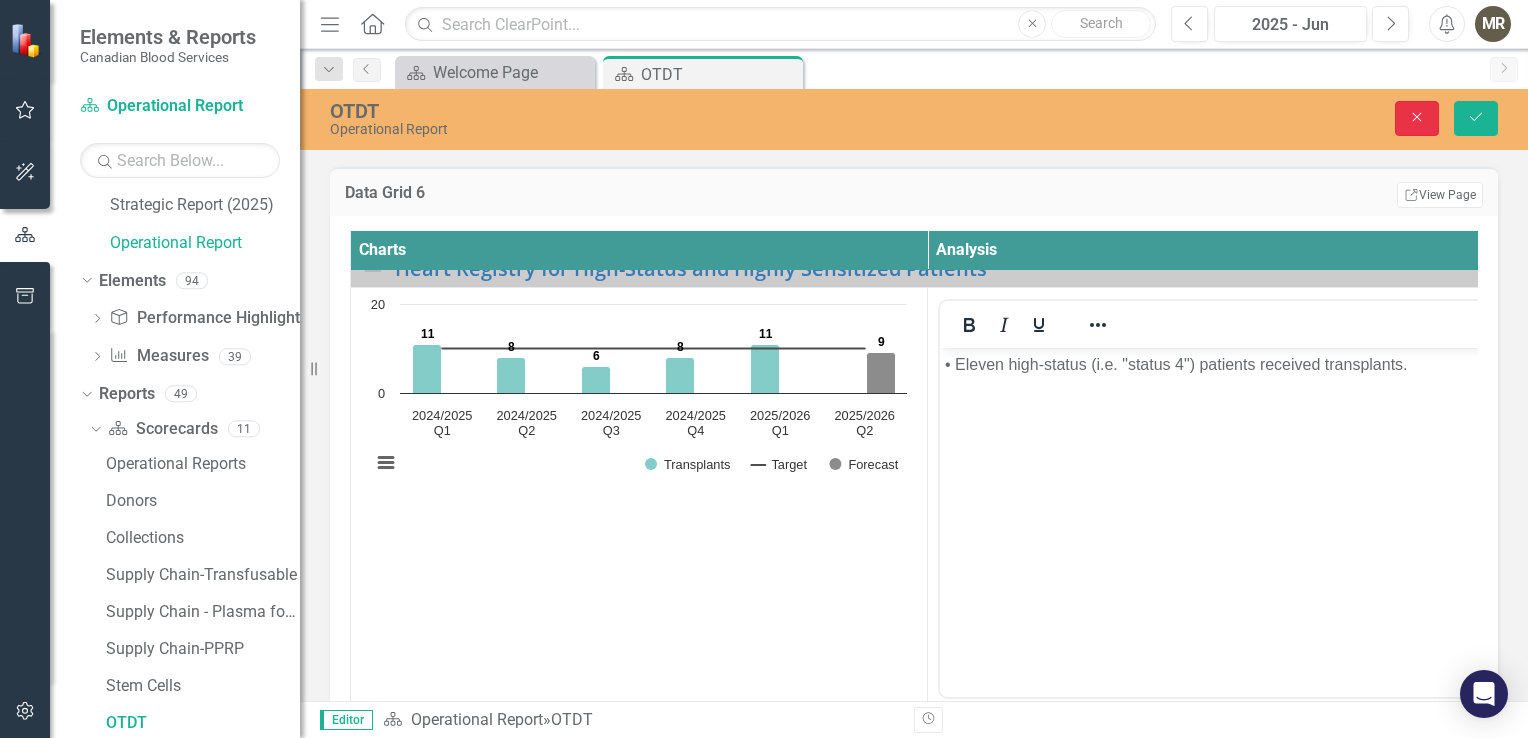 click on "Close" at bounding box center [1417, 118] 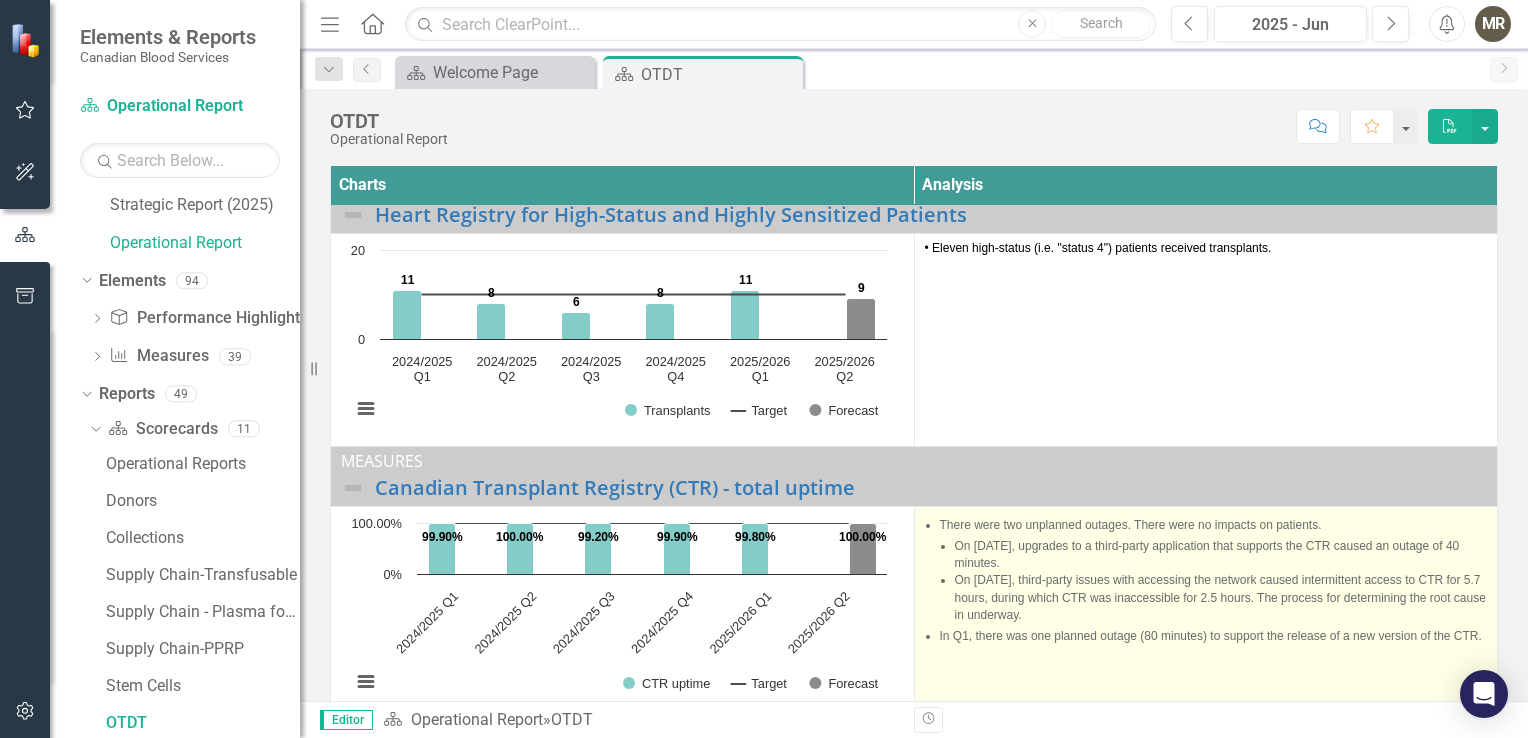 click on "On [DATE], third-party issues with accessing the network caused intermittent access to CTR for 5.7 hours, during which CTR was inaccessible for 2.5 hours. The process for determining the root cause in underway." at bounding box center (1221, 597) 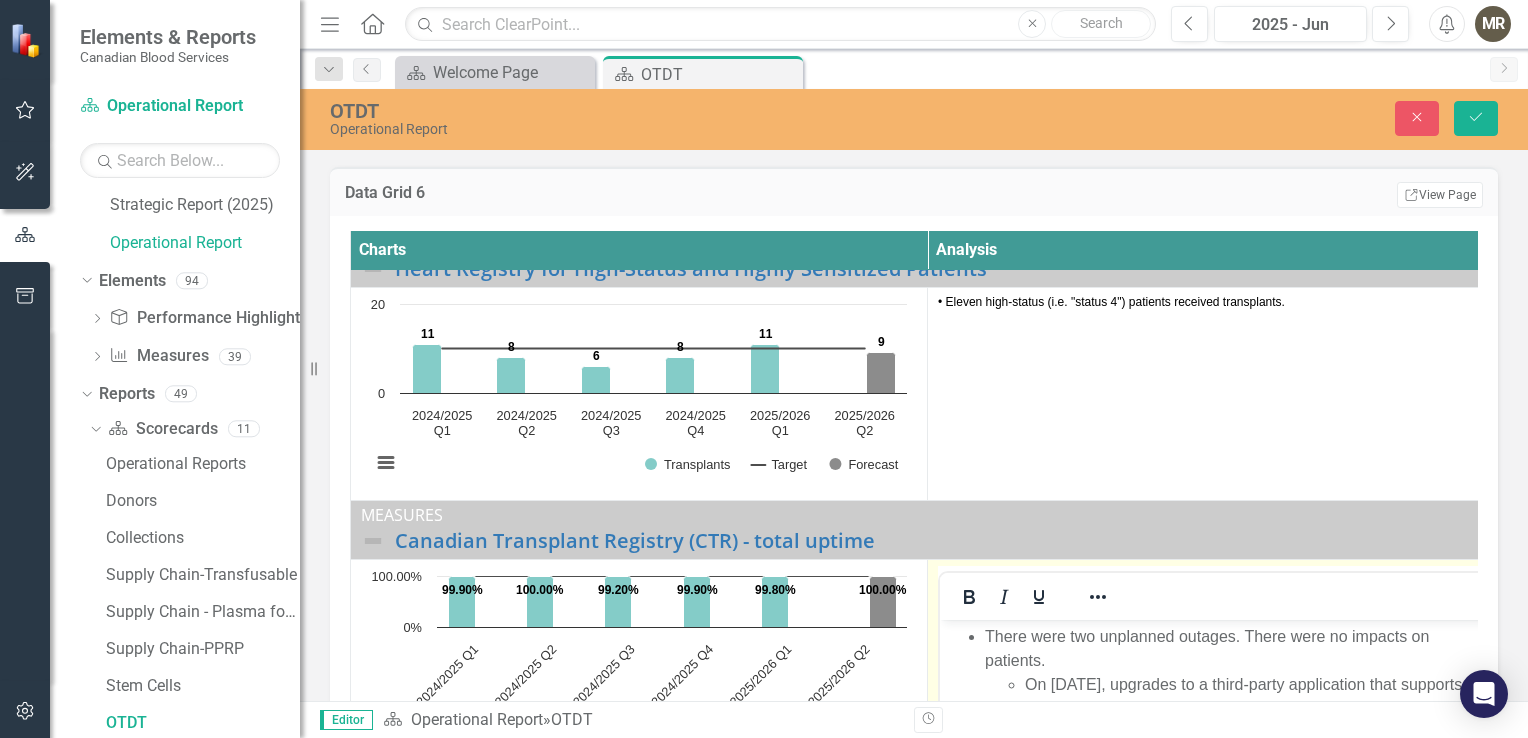 scroll, scrollTop: 0, scrollLeft: 0, axis: both 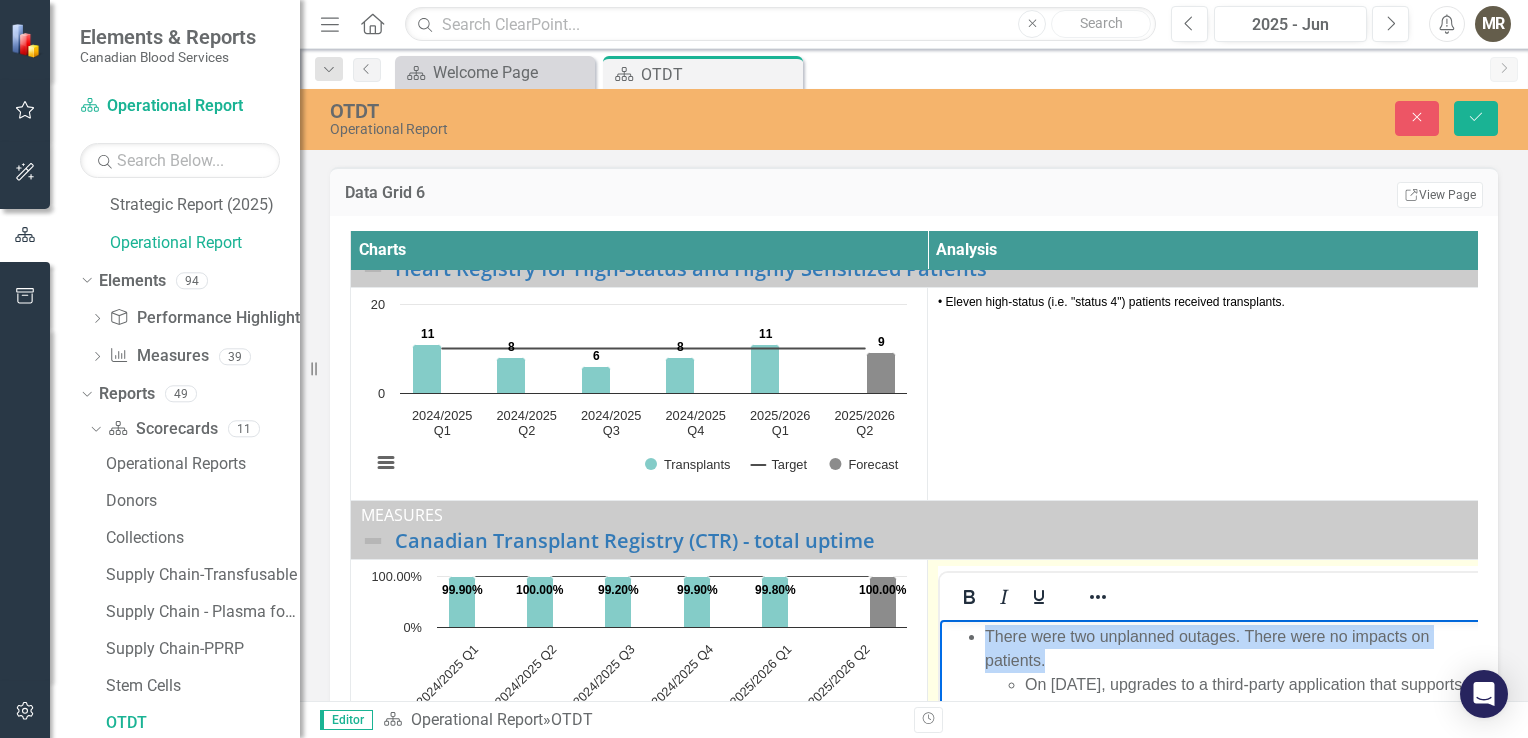 drag, startPoint x: 1047, startPoint y: 665, endPoint x: 983, endPoint y: 643, distance: 67.6757 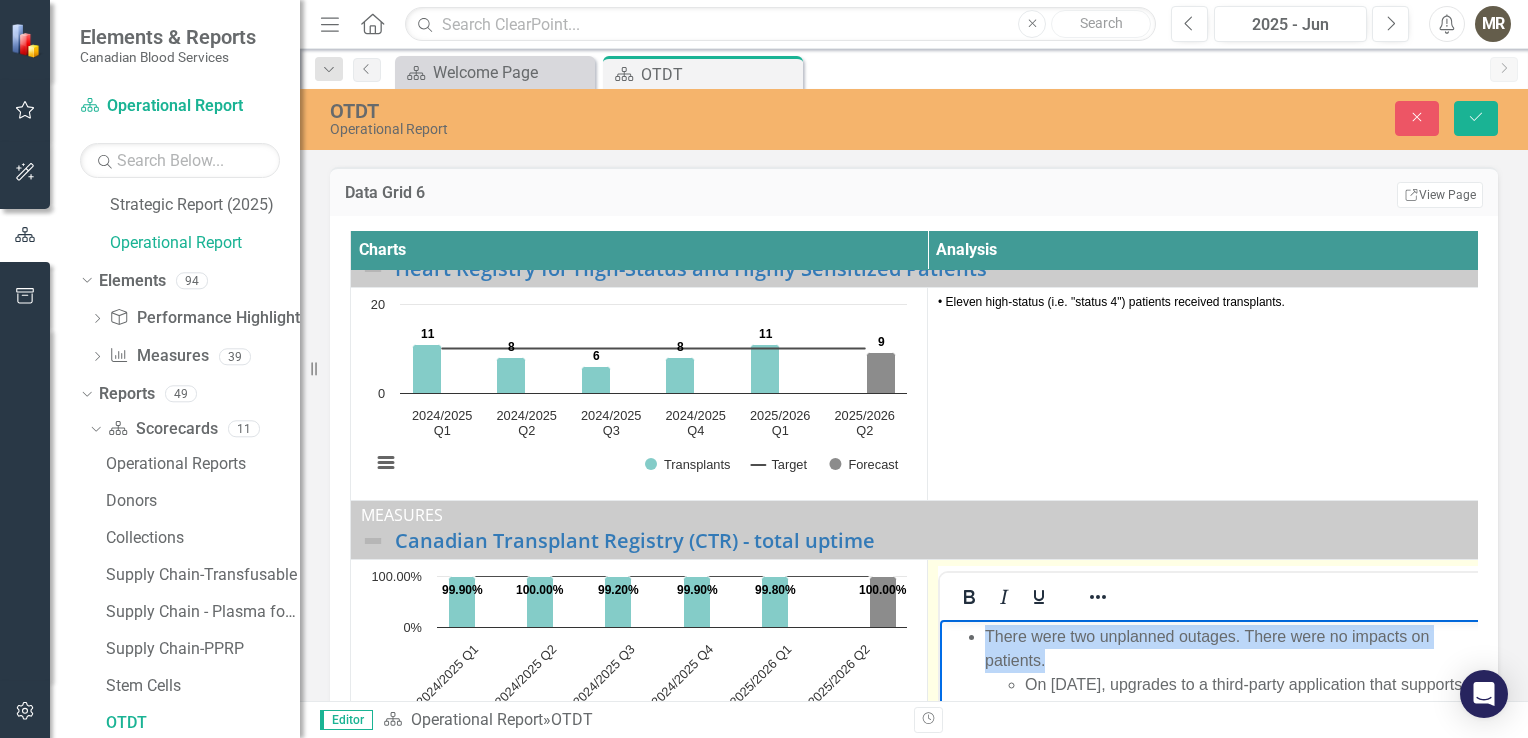 copy on "There were two unplanned outages. There were no impacts on patients." 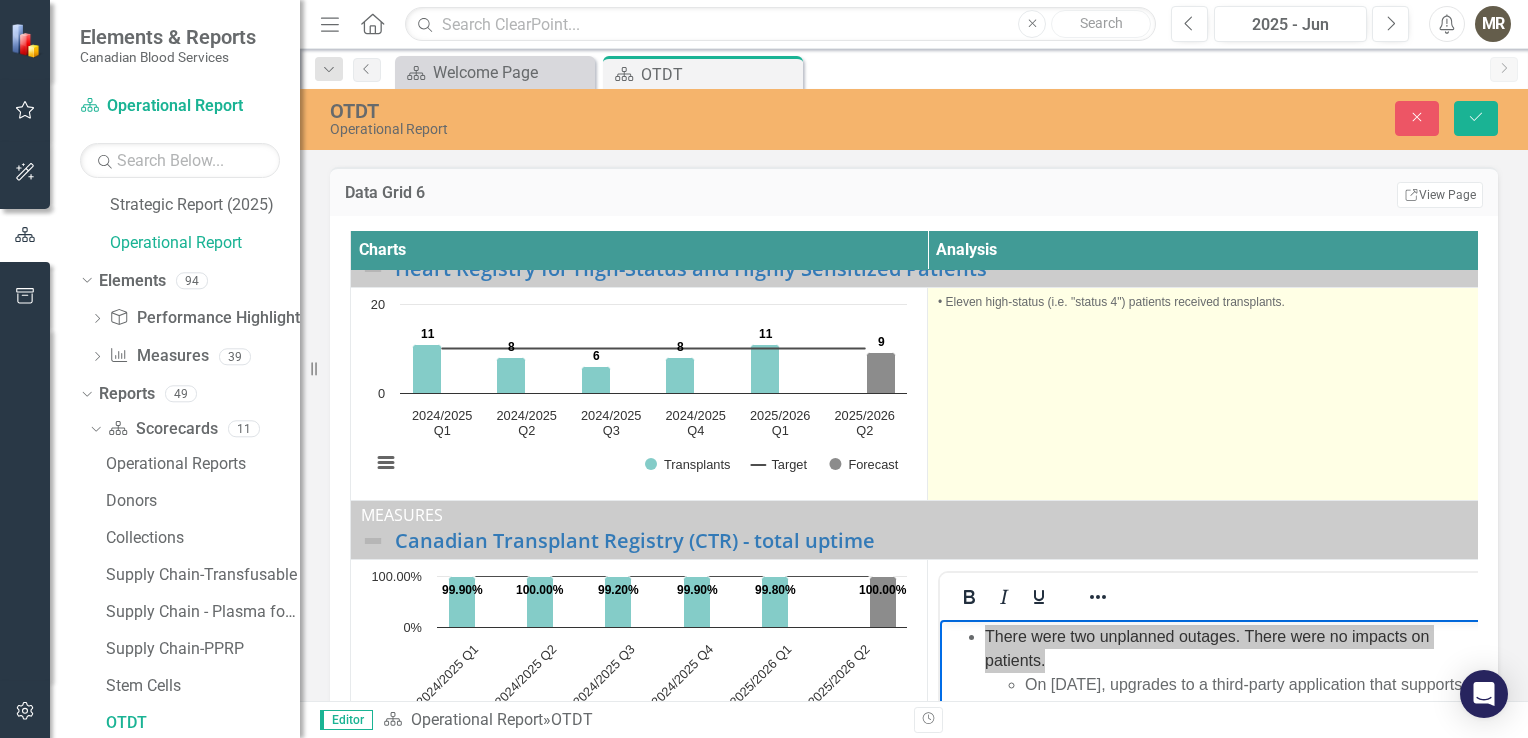 click on "• Eleven high-status (i.e. "status 4") patients received transplants." at bounding box center [1216, 393] 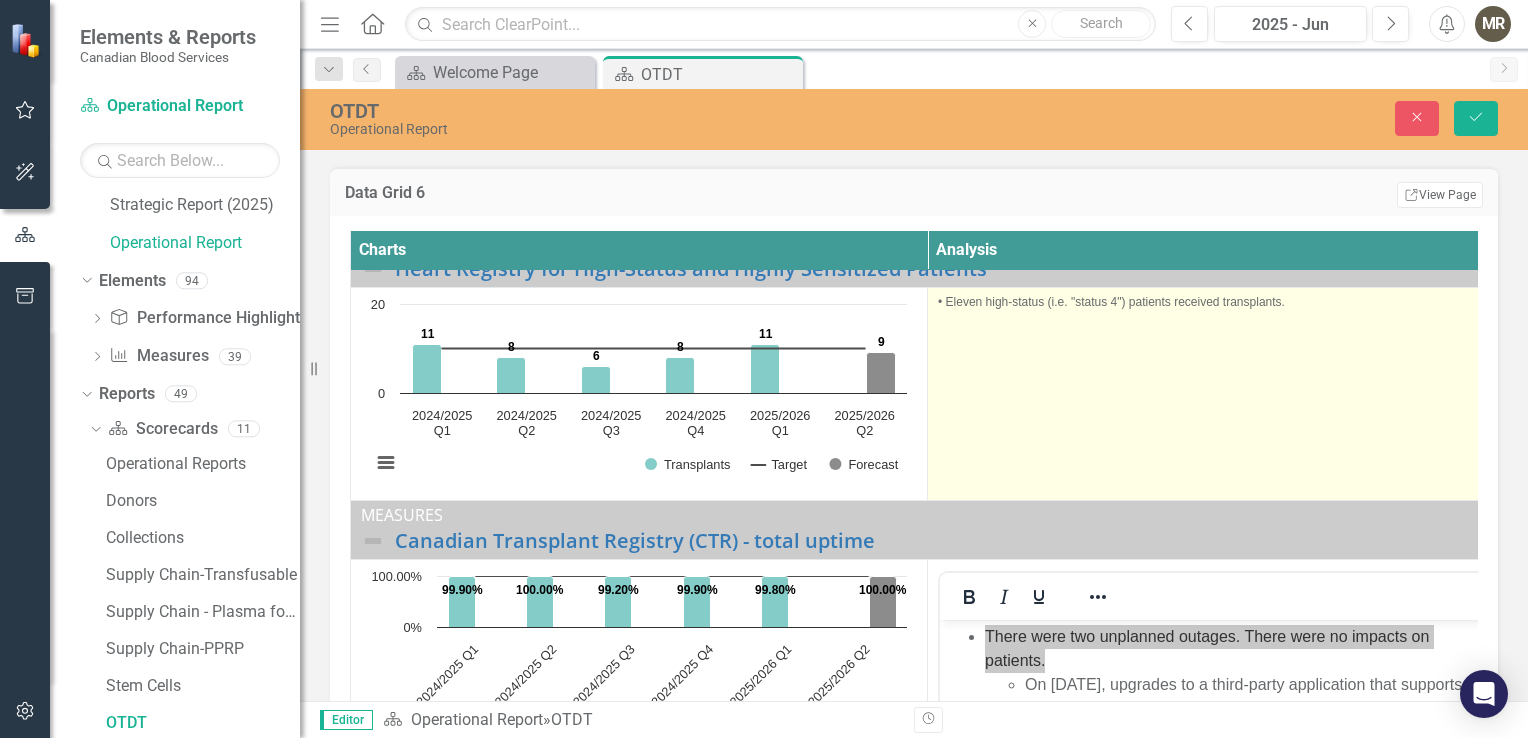 click on "• Eleven high-status (i.e. "status 4") patients received transplants." at bounding box center (1216, 393) 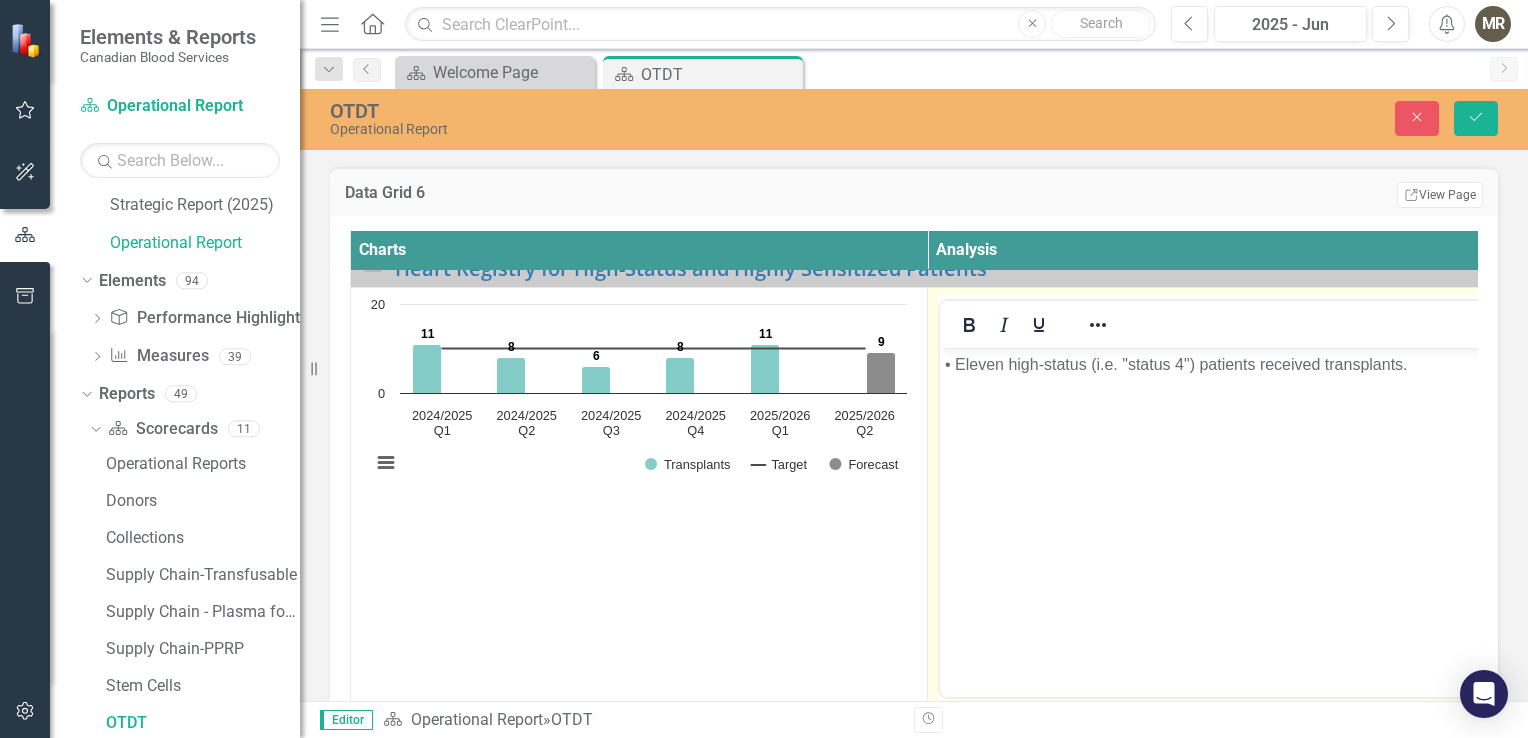 scroll, scrollTop: 0, scrollLeft: 0, axis: both 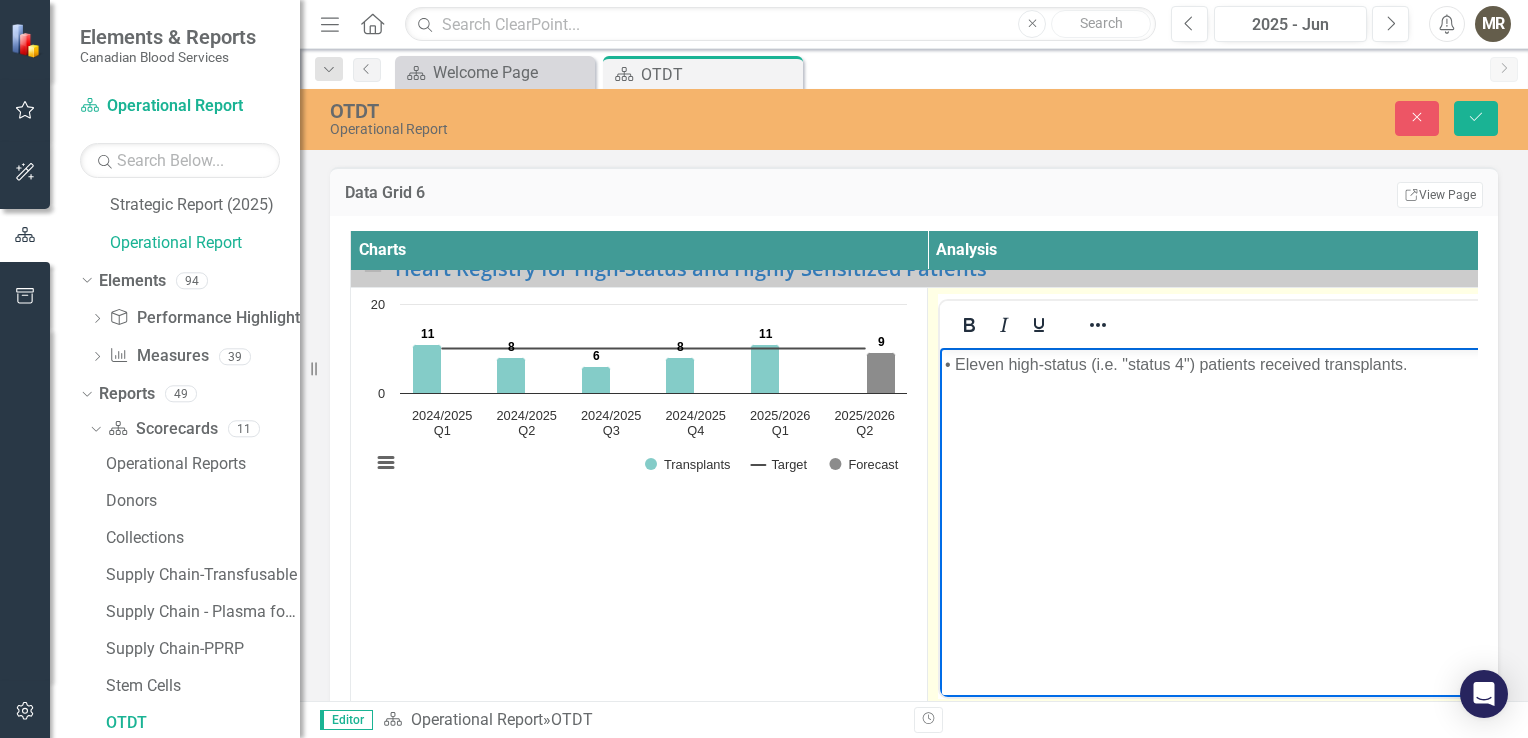 click on "• Eleven high-status (i.e. "status 4") patients received transplants." at bounding box center (1216, 364) 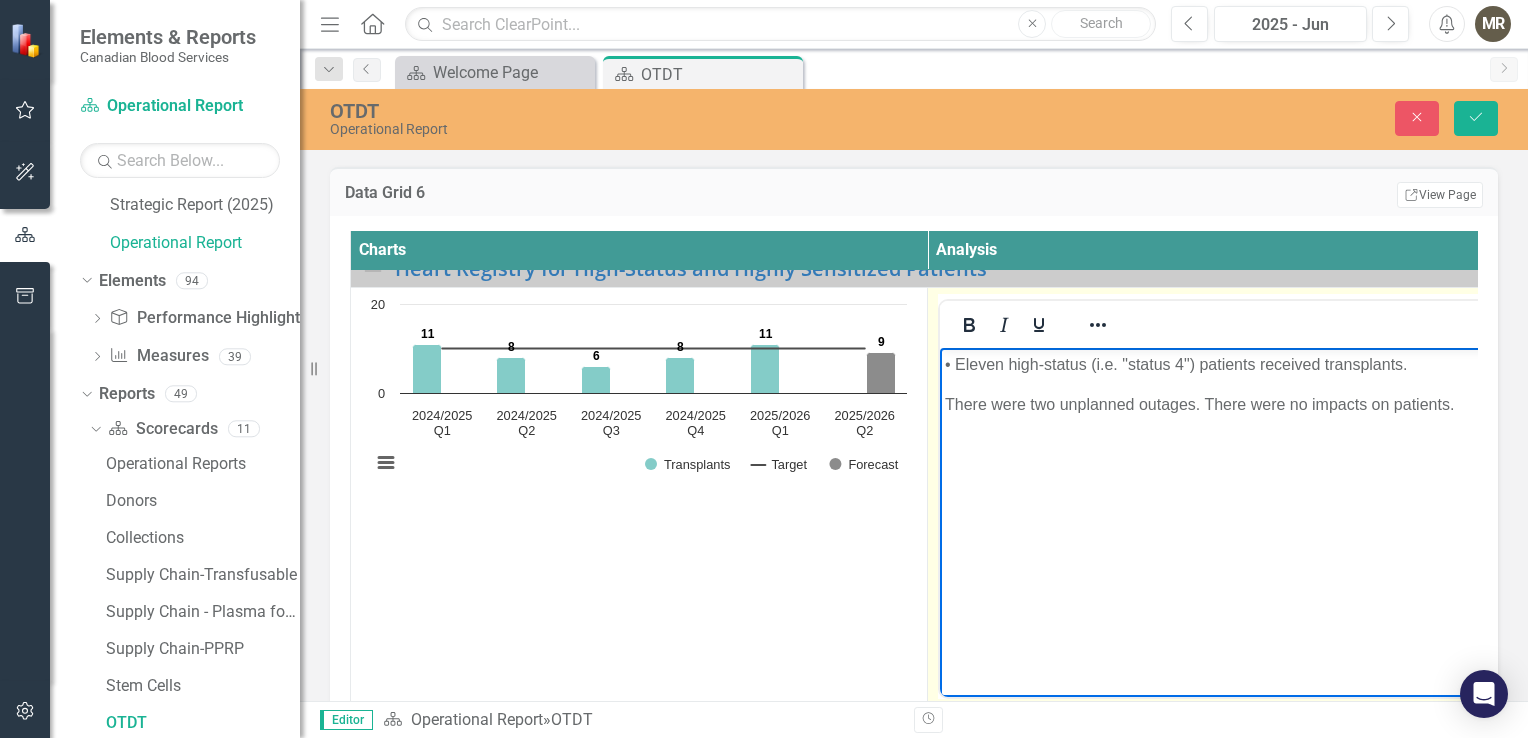 click on "• Eleven high-status (i.e. "status 4") patients received transplants.  There were two unplanned outages. There were no impacts on patients." at bounding box center [1216, 497] 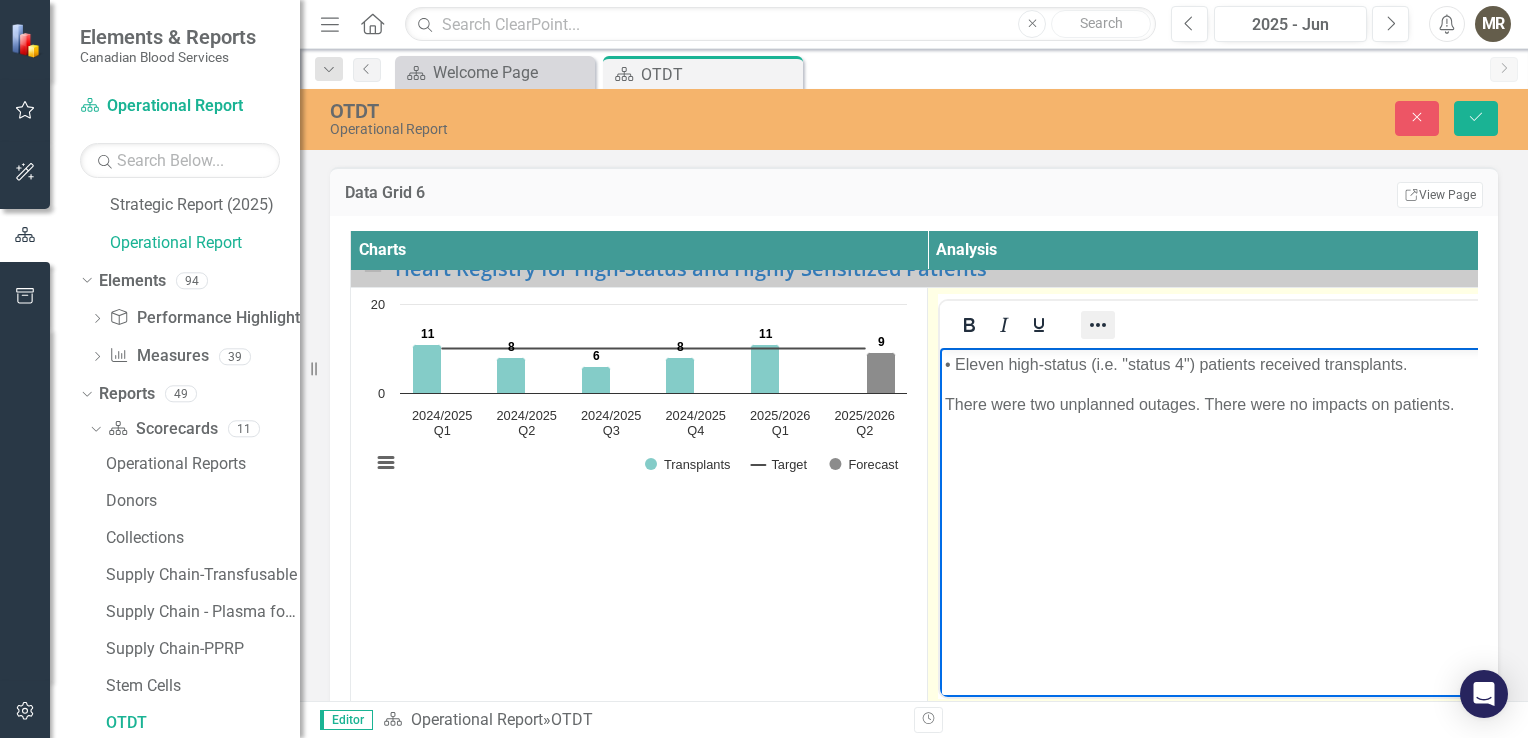 click 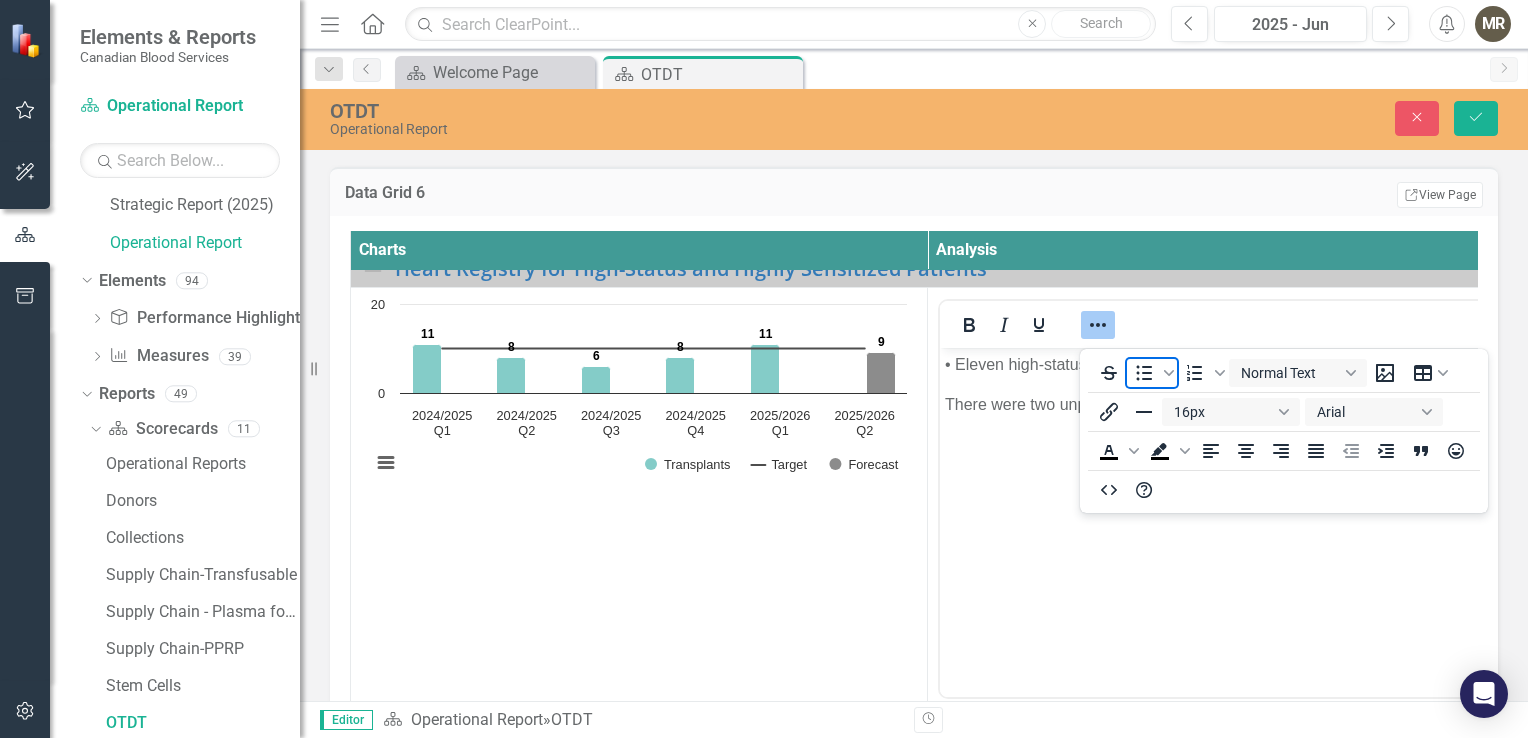 click 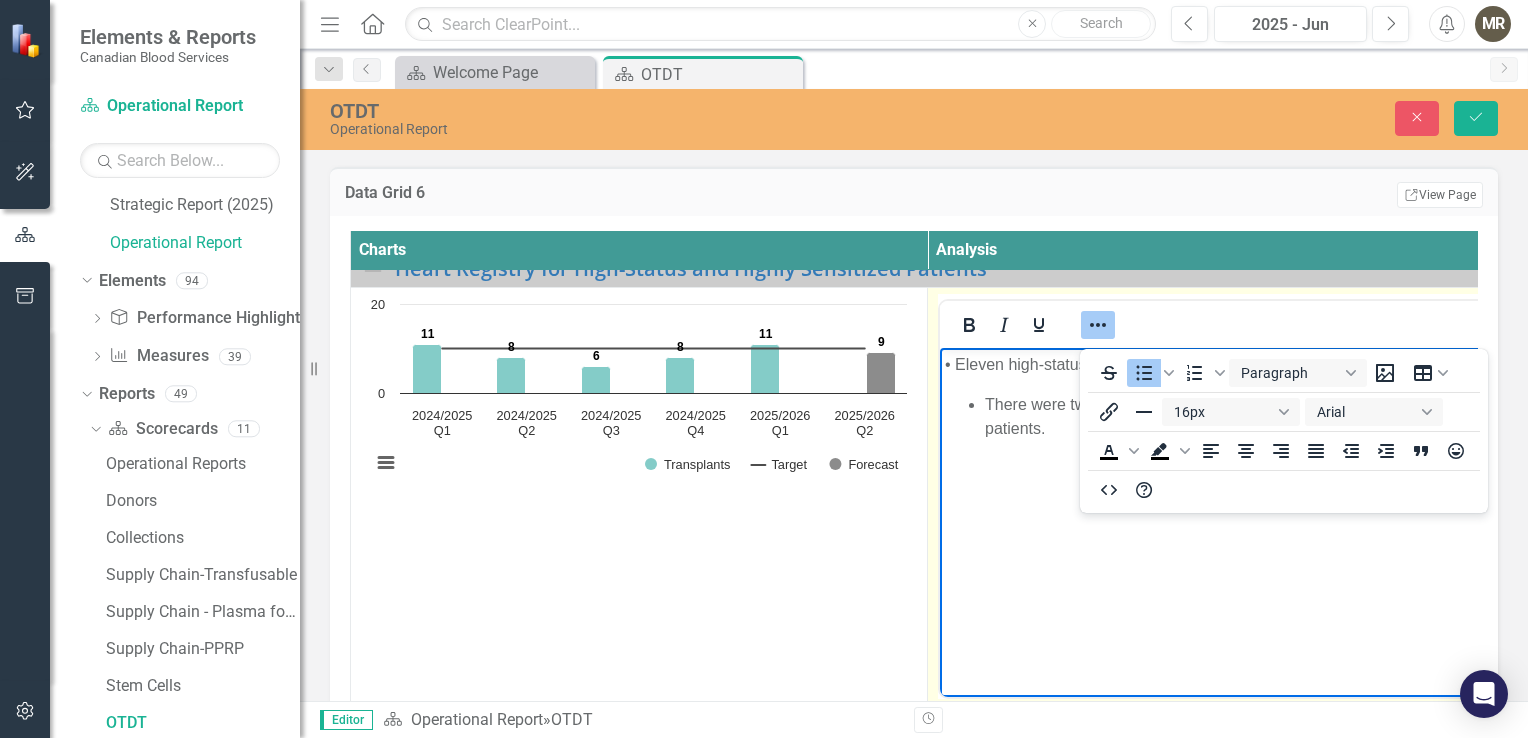 click 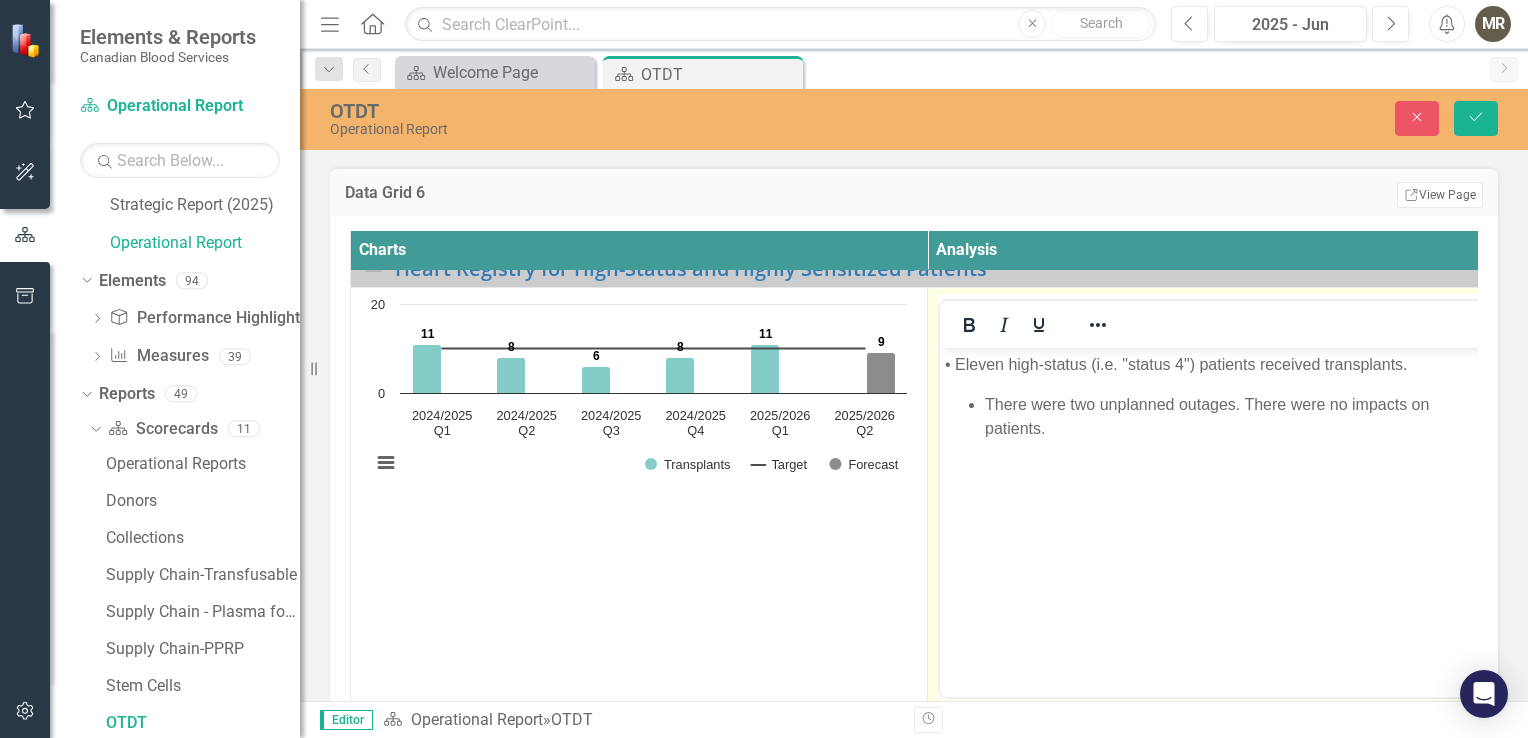 click on "There were two unplanned outages. There were no impacts on patients." at bounding box center [1236, 416] 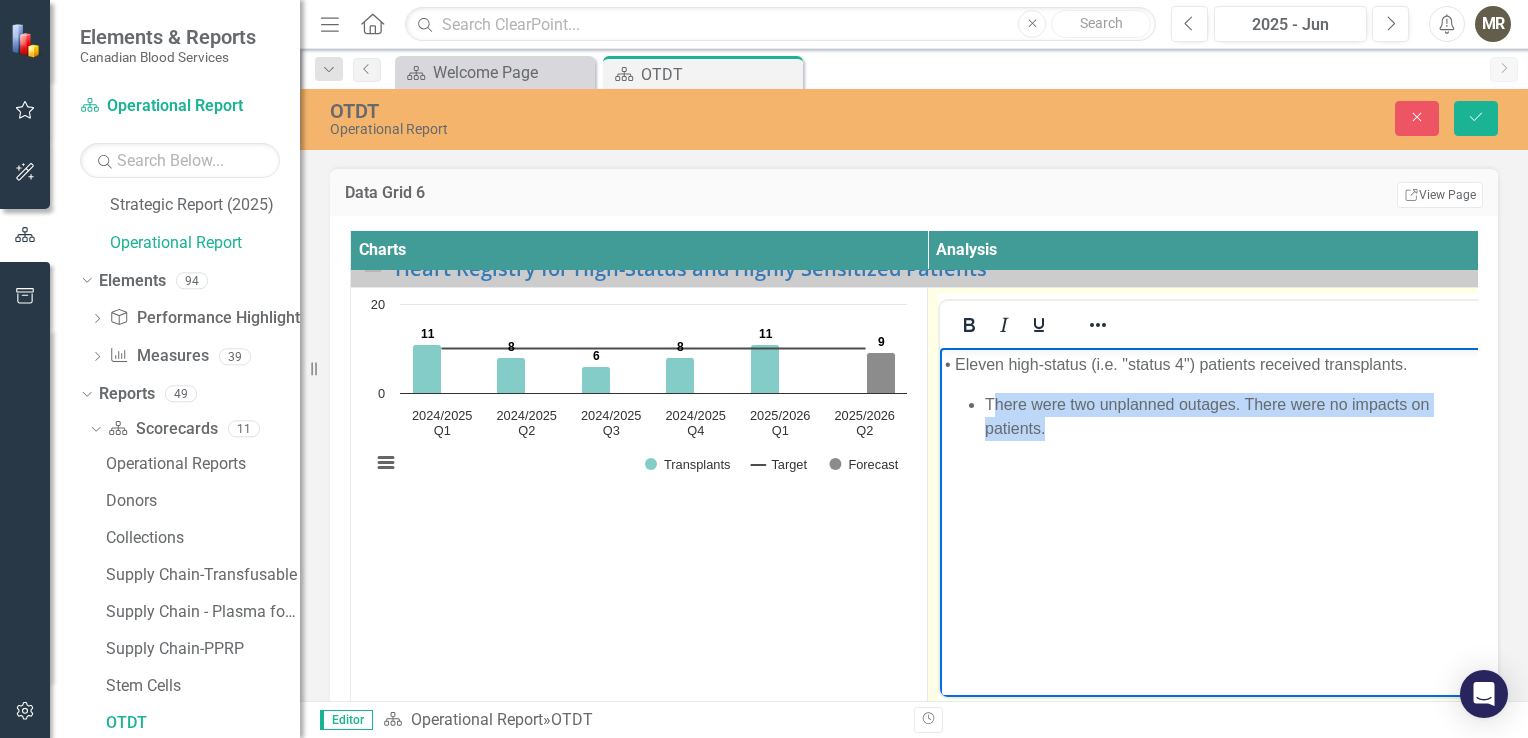 drag, startPoint x: 1051, startPoint y: 433, endPoint x: 997, endPoint y: 408, distance: 59.5063 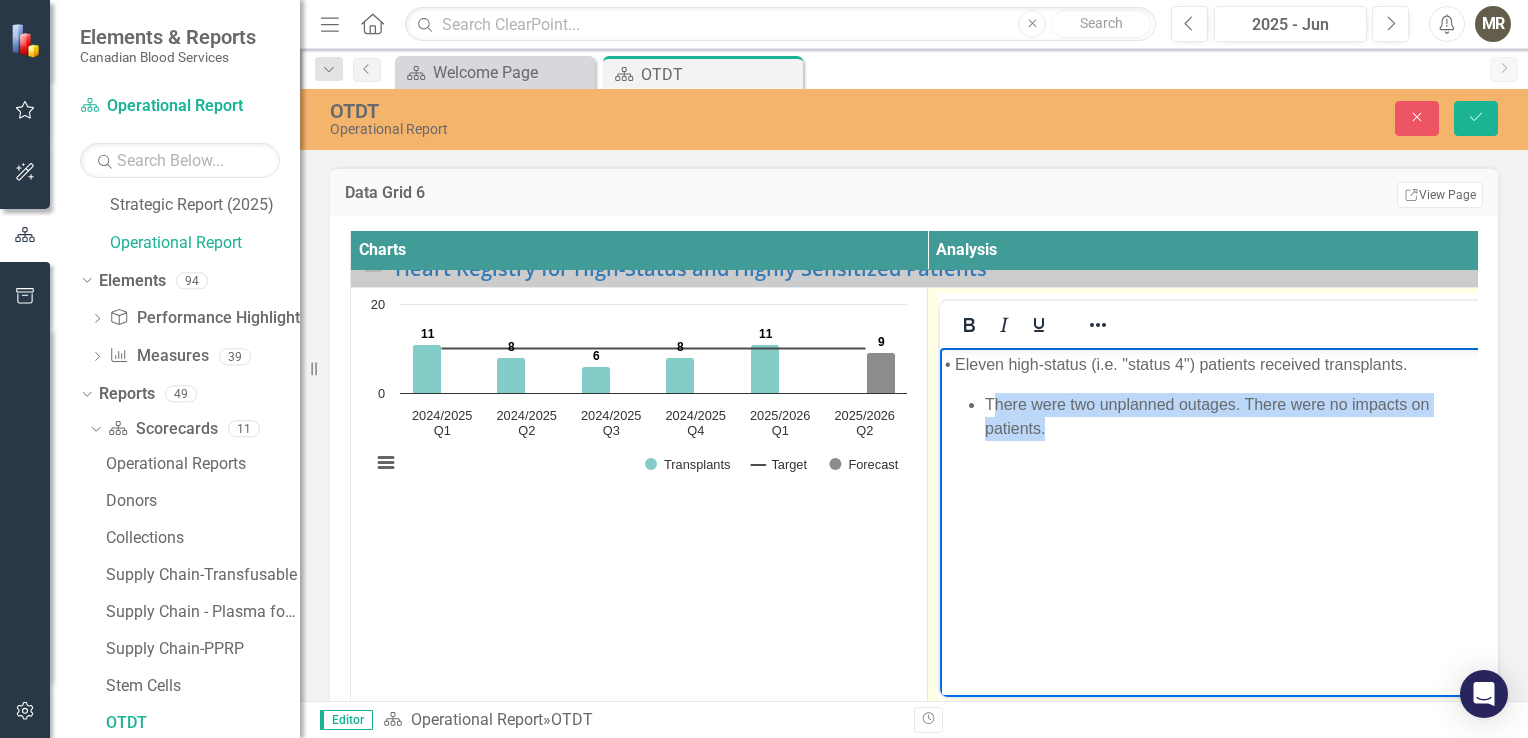 click on "There were two unplanned outages. There were no impacts on patients." at bounding box center (1236, 416) 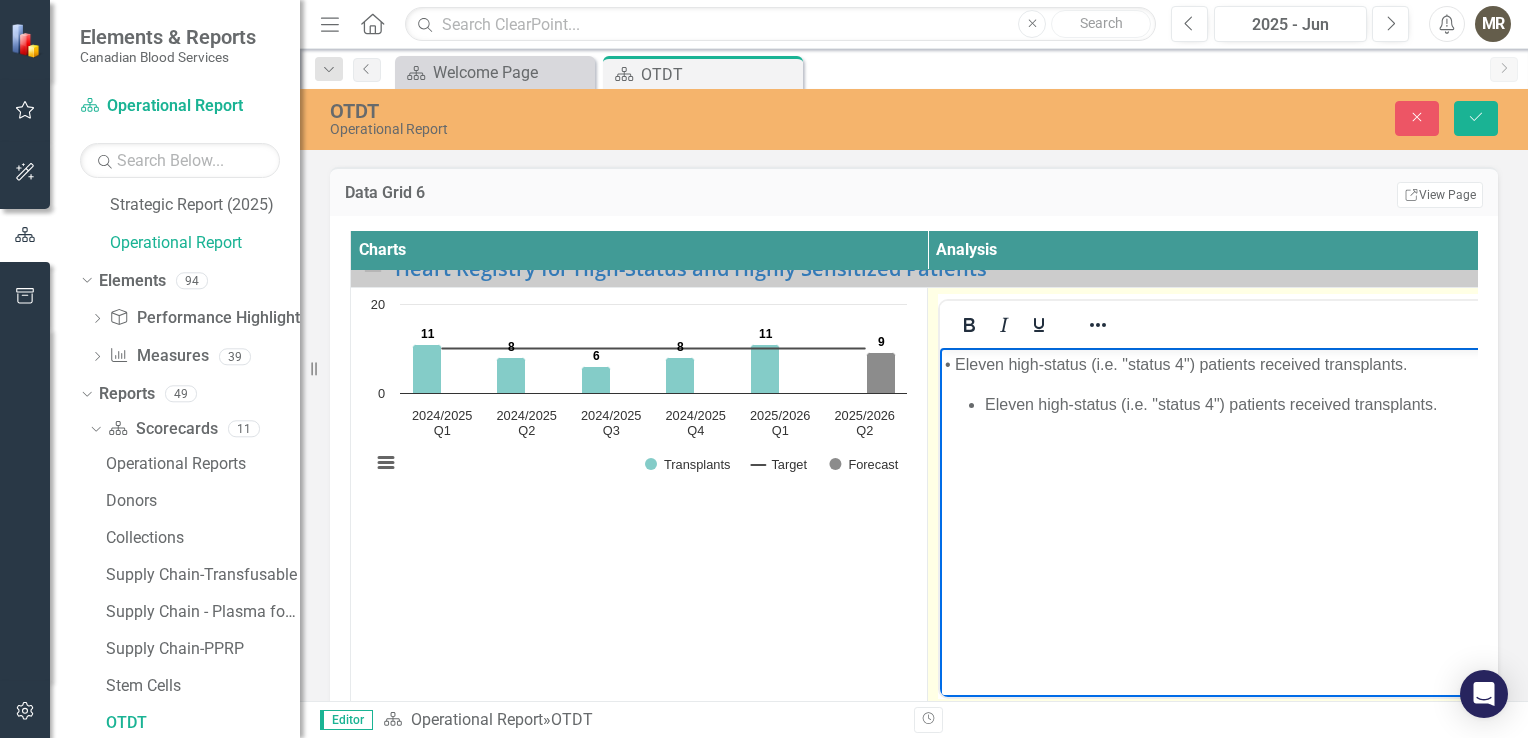 drag, startPoint x: 1411, startPoint y: 359, endPoint x: 918, endPoint y: 357, distance: 493.00406 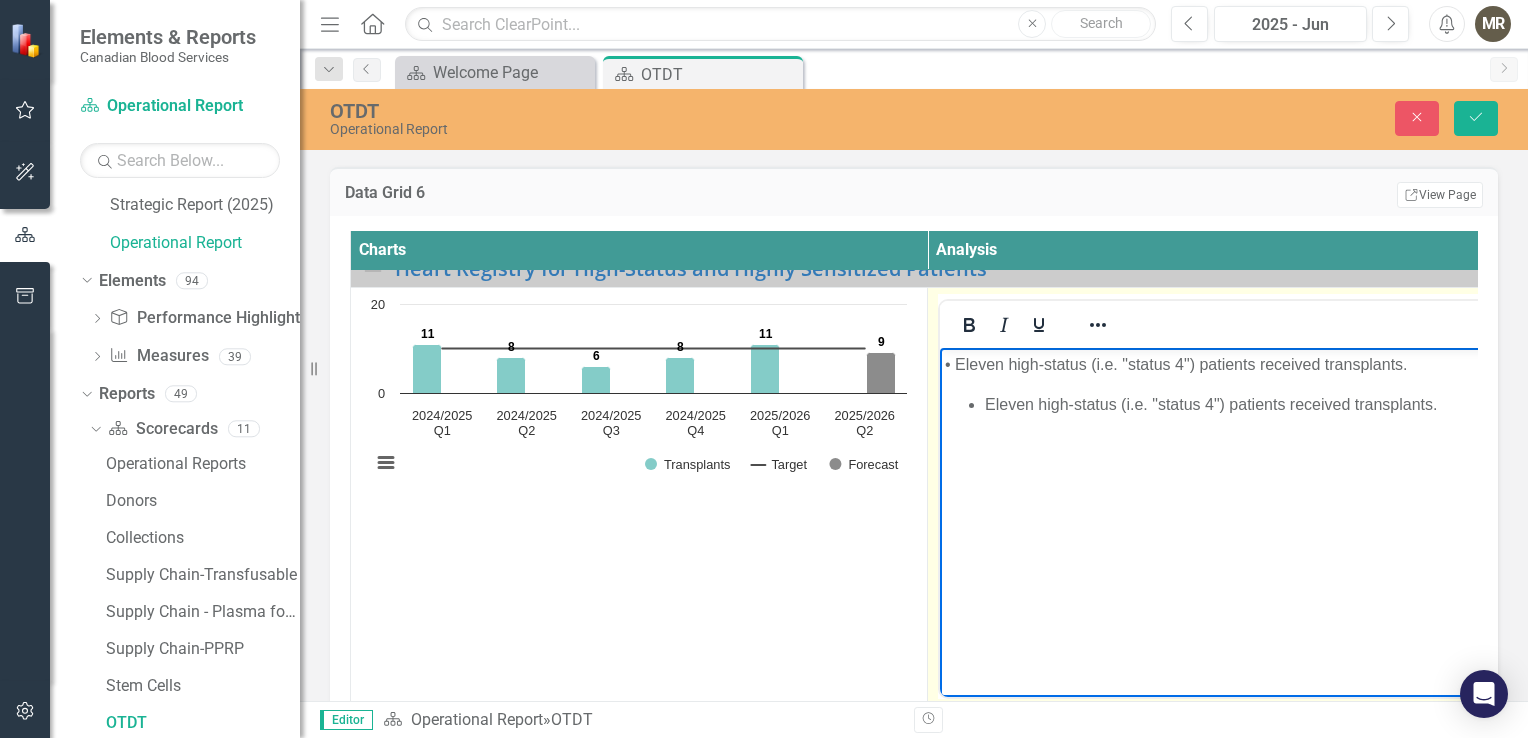 click on "• Eleven high-status (i.e. "status 4") patients received transplants.  Eleven high-status (i.e. "status 4") patients received transplants." at bounding box center [1216, 497] 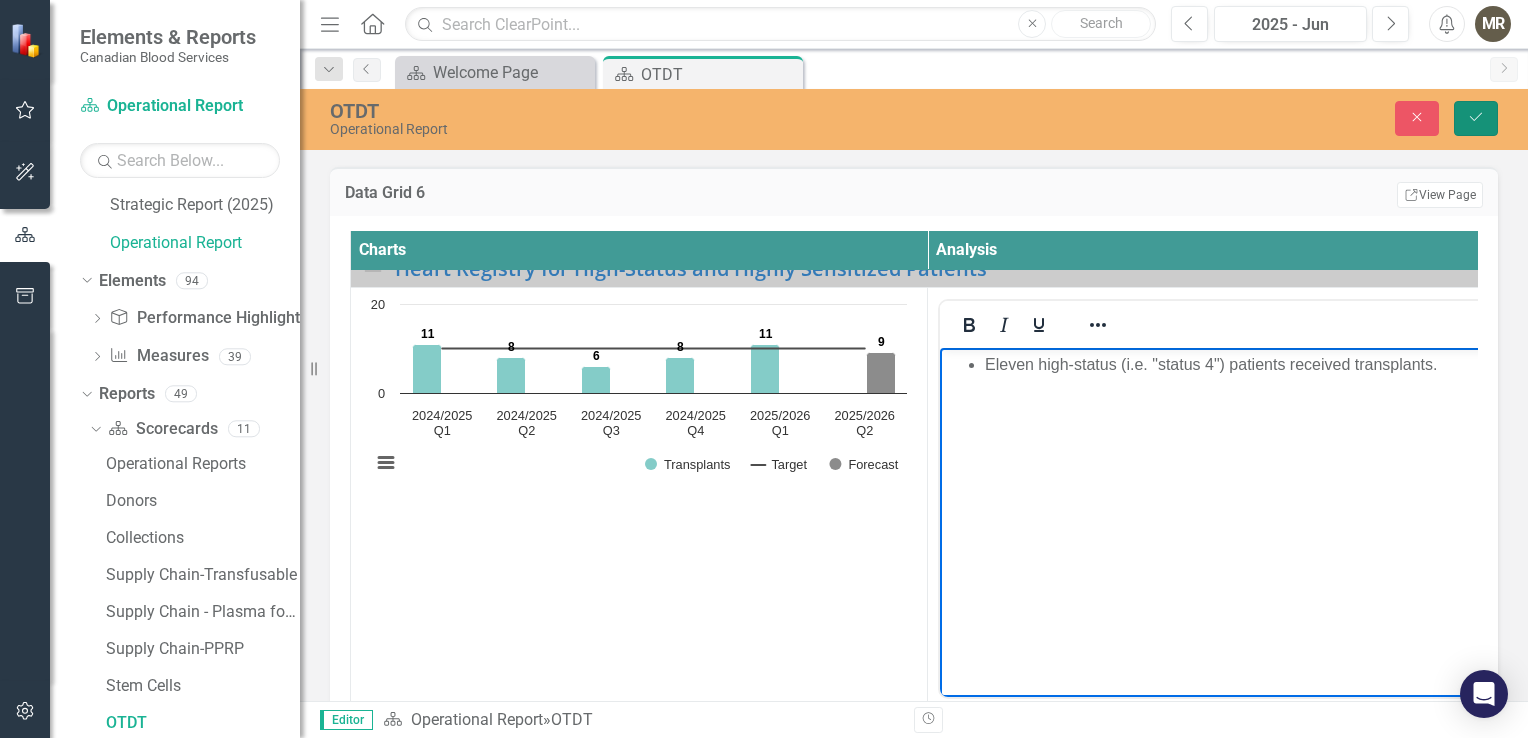 click on "Save" at bounding box center (1476, 118) 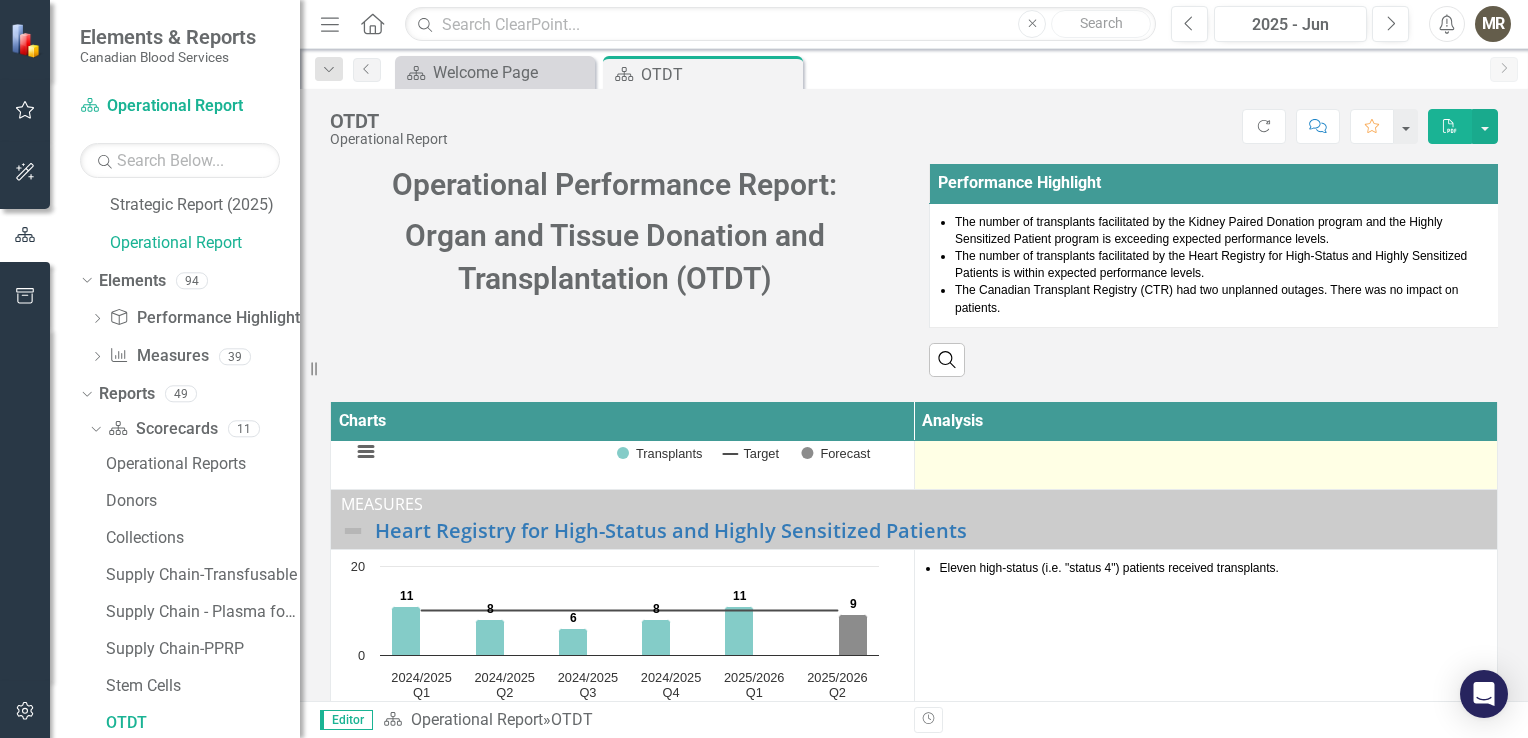 scroll, scrollTop: 575, scrollLeft: 0, axis: vertical 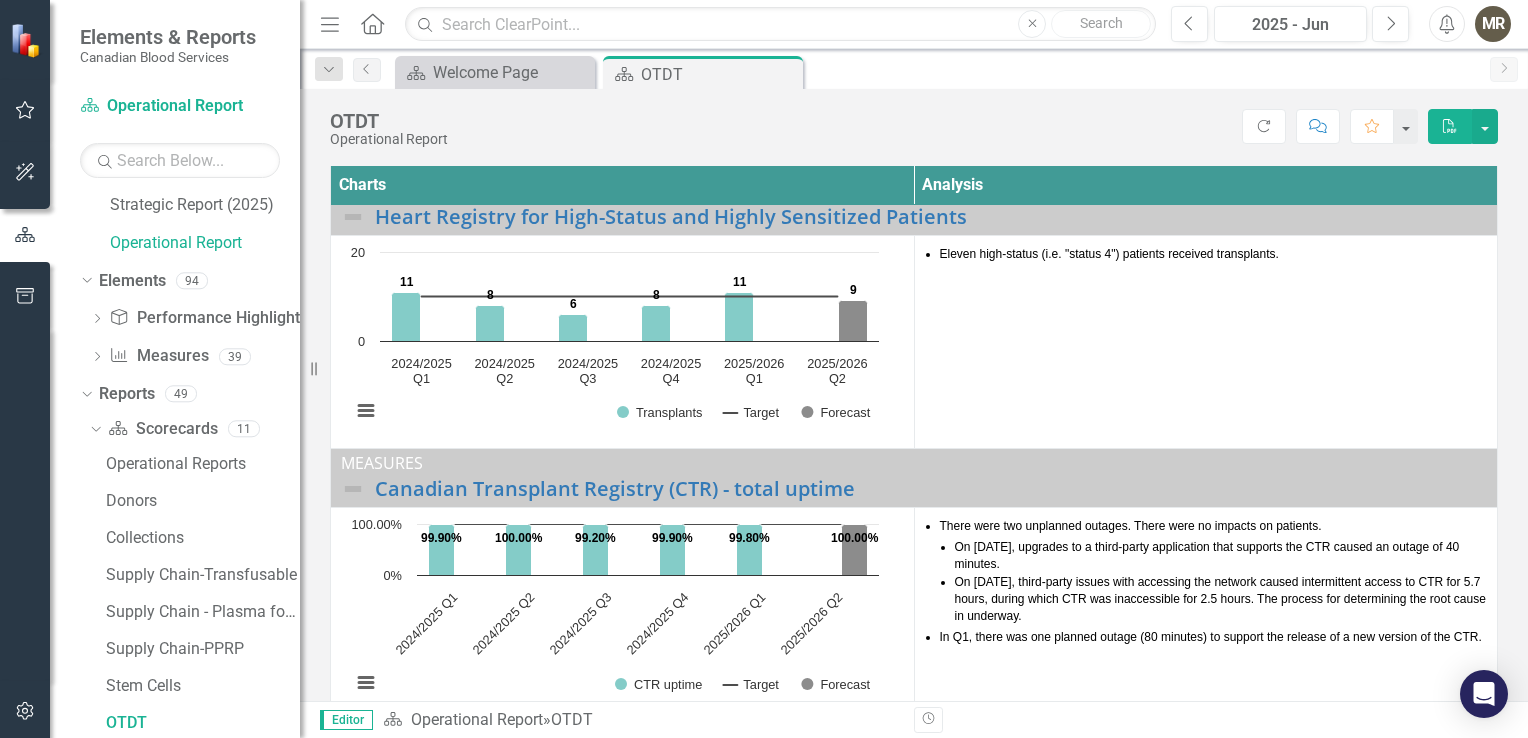 click on "OTDT Operational Report  Score: N/A 2025 - Jun Completed  Refresh Comment Favorite PDF Operational Performance Report:
Organ and Tissue Donation and Transplantation (OTDT) Performance Highlight
The number of transplants facilitated by the Kidney Paired Donation program and the Highly Sensitized Patient program is exceeding expected performance levels.
The number of transplants facilitated by the Heart Registry for High-Status and Highly Sensitized Patients is within expected performance levels.
The Canadian Transplant Registry (CTR) had two unplanned outages. There was no impact on patients.
Search Charts Analysis Measures Kidney Paired Donation (KPD)  Edit Edit Measure Link Open Element Loading... Chart Combination chart with 3 data series. The chart has 1 X axis displaying categories.  The chart has 1 Y axis displaying values. Data ranges from 10 to 30. Created with Highcharts 11.4.8 Chart context menu 19 10 16 30 26 25 Transplants Target Forecast 2024/2025 ​ Q1 2024/2025 ​ Q2 ​ Q3 0" at bounding box center (914, 395) 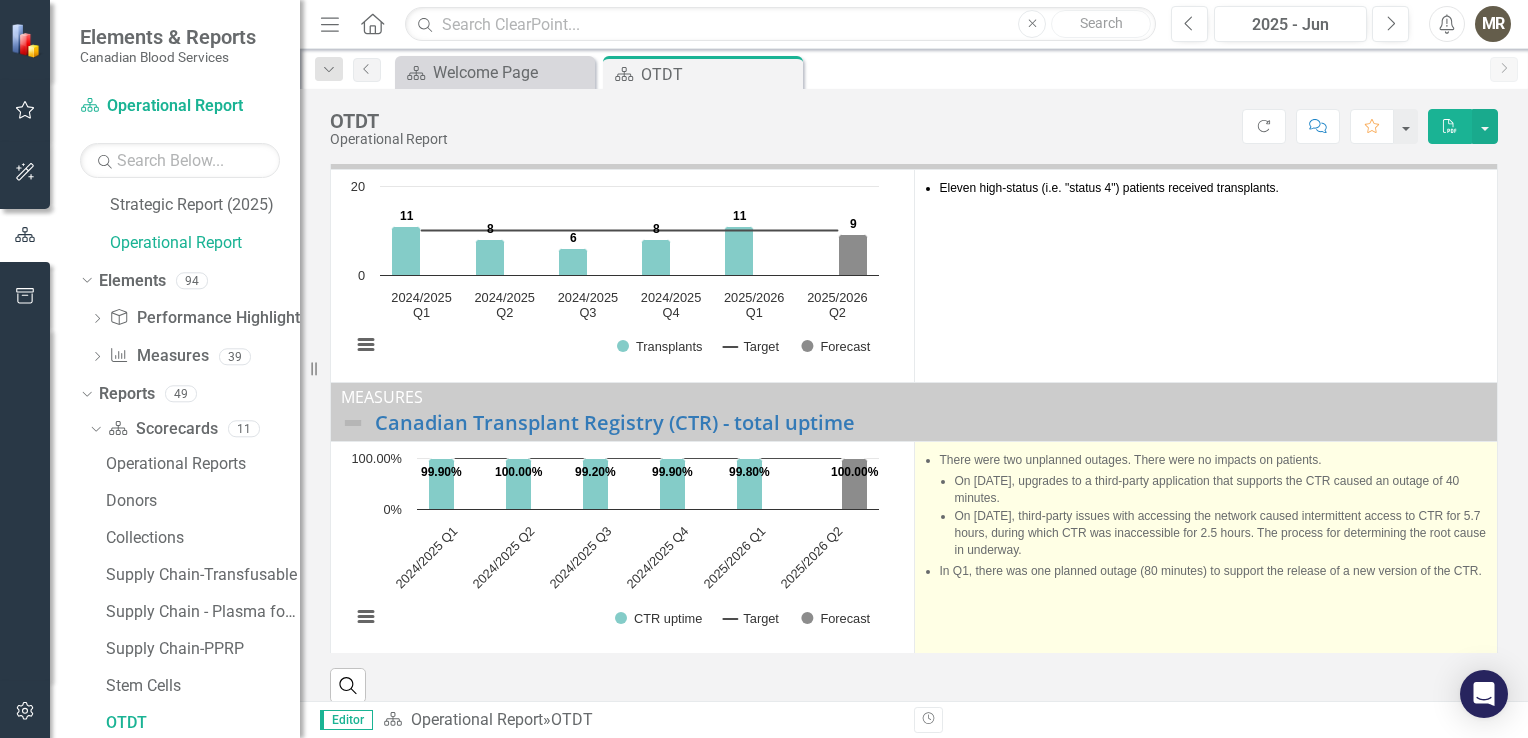 scroll, scrollTop: 336, scrollLeft: 0, axis: vertical 